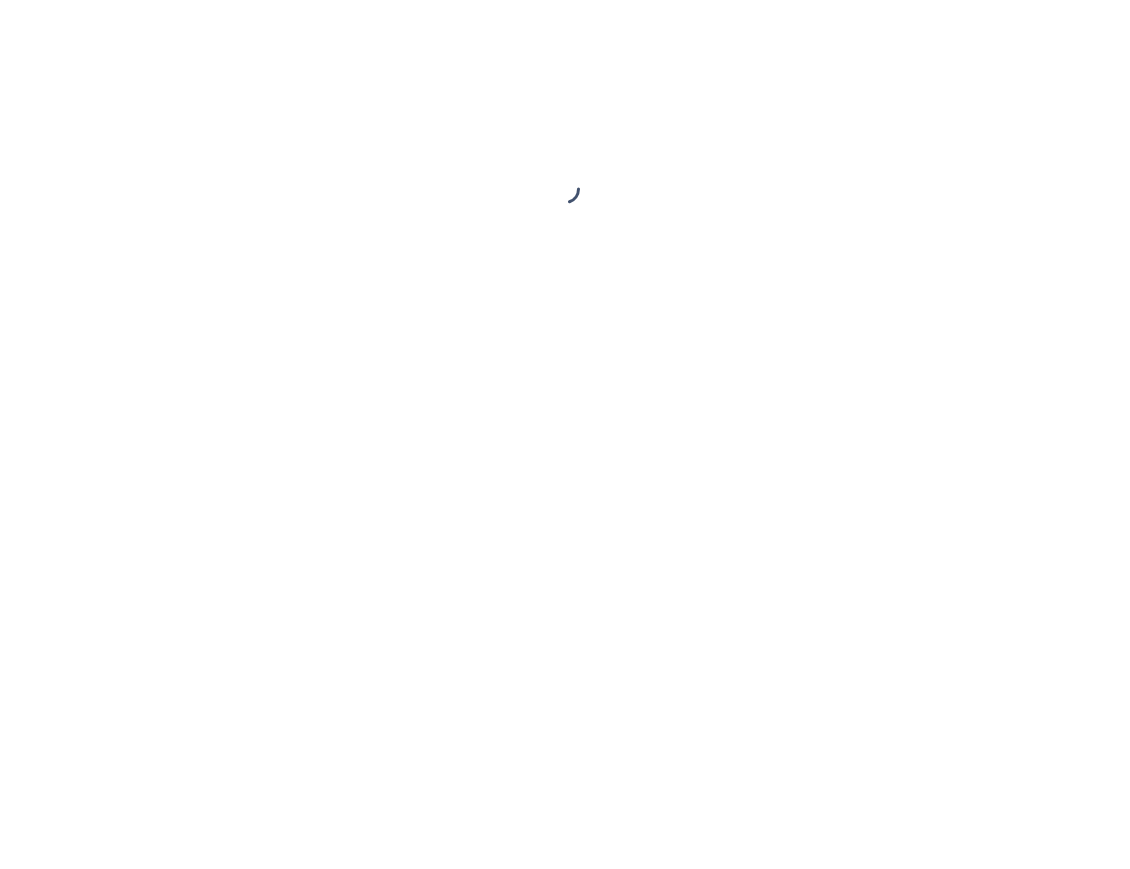 scroll, scrollTop: 0, scrollLeft: 0, axis: both 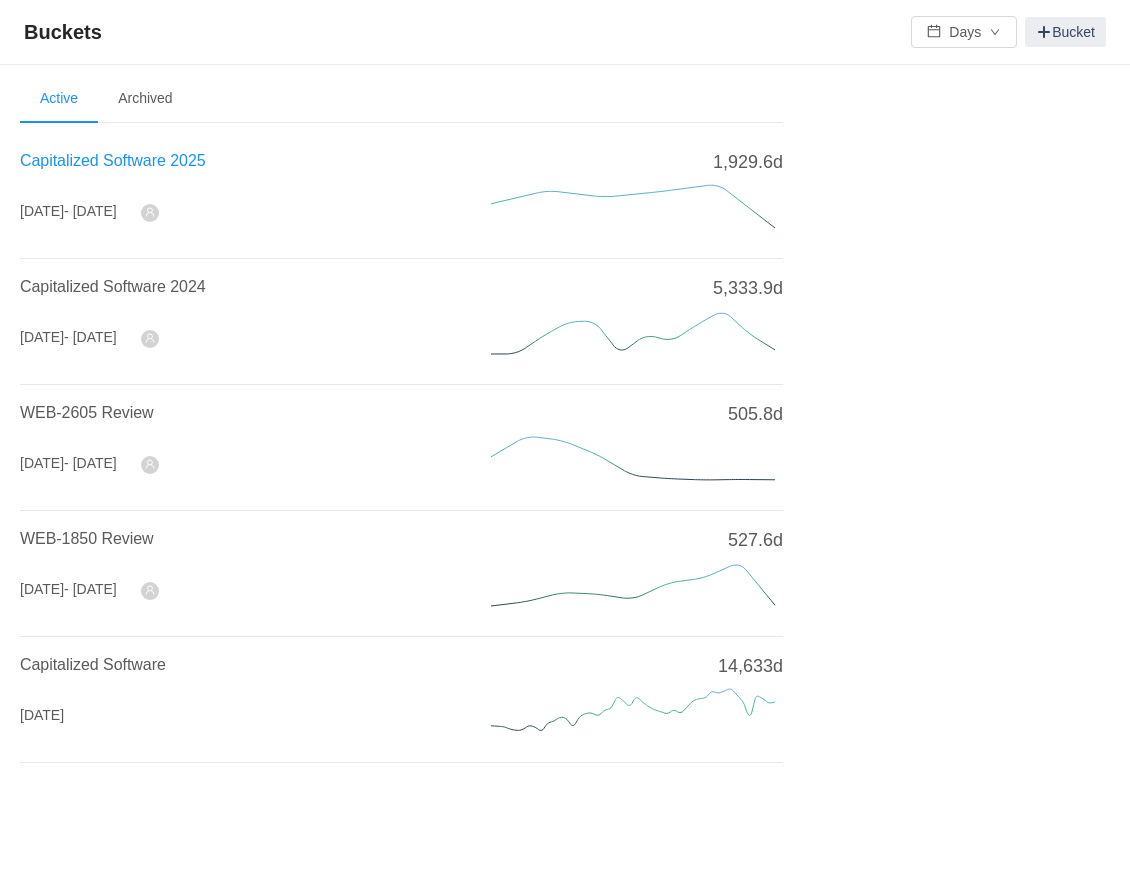 click on "Capitalized Software 2025" at bounding box center (113, 160) 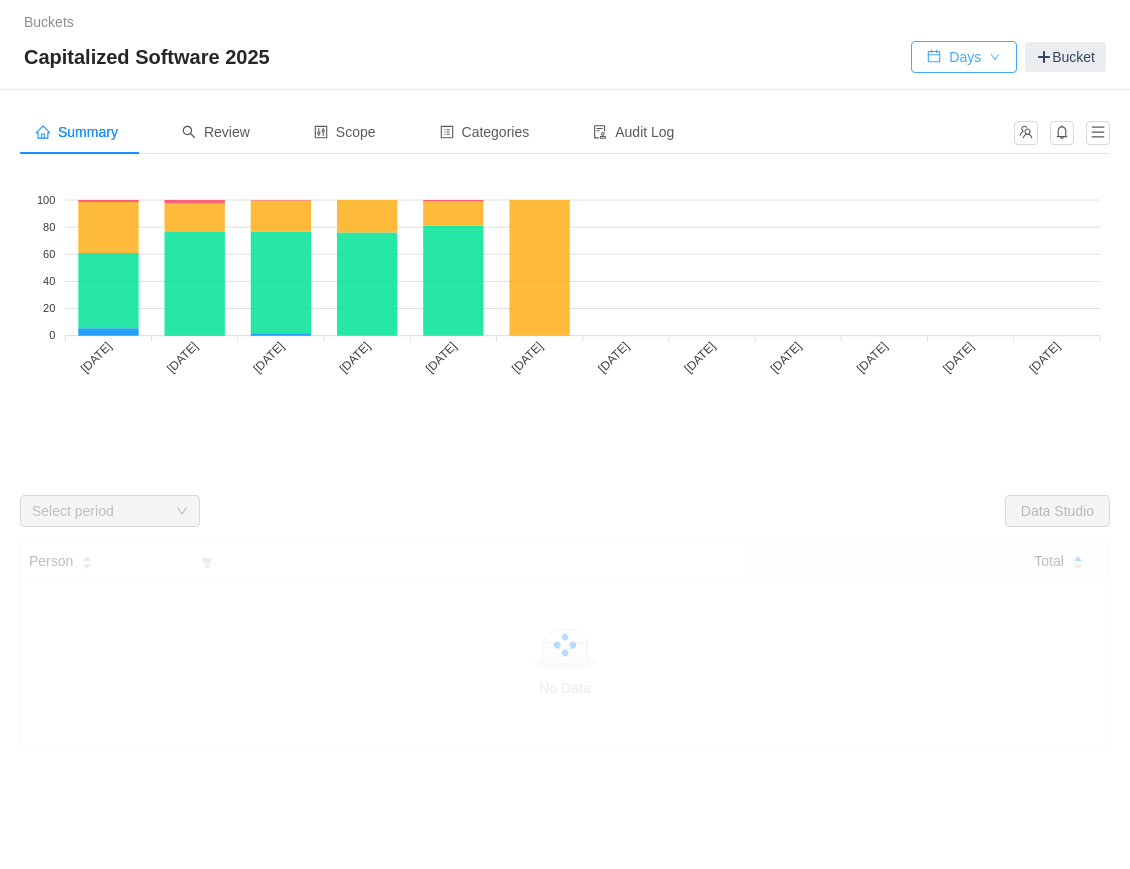 click on "Days" at bounding box center [964, 57] 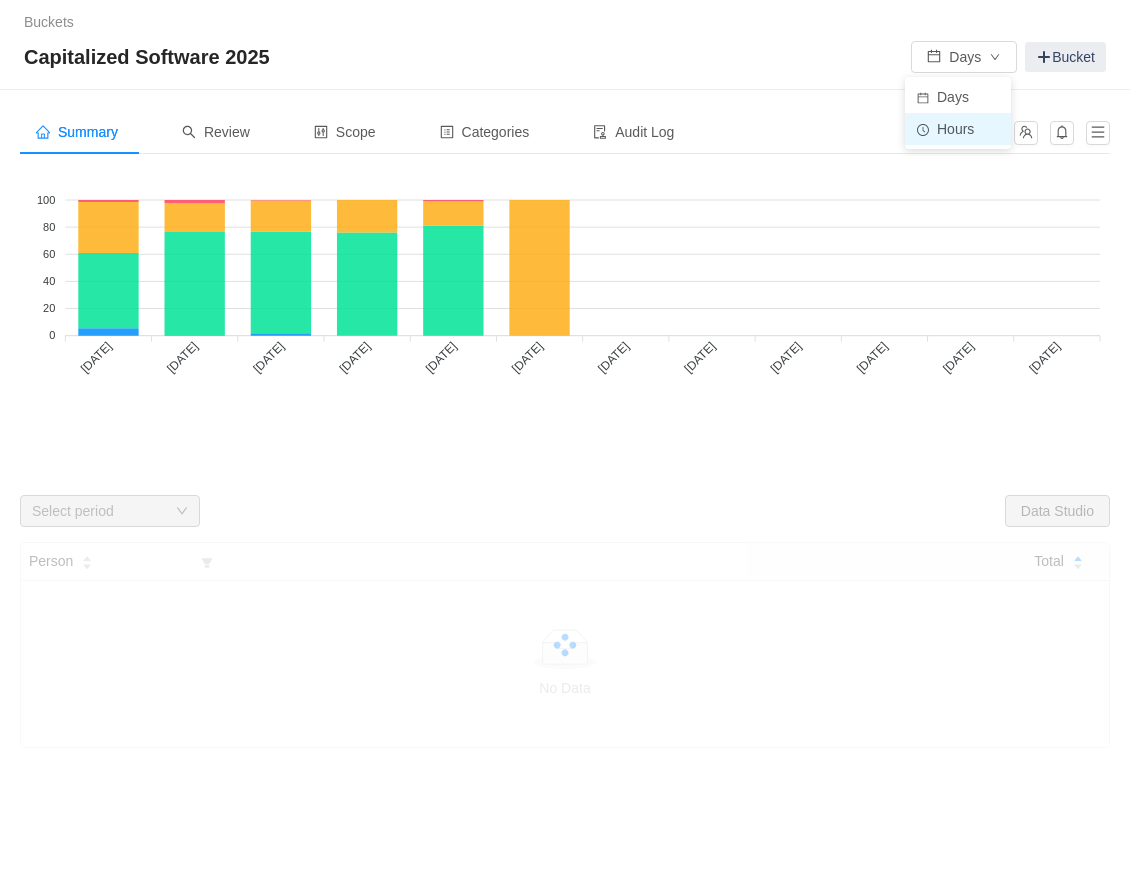 click on "Hours" at bounding box center (958, 129) 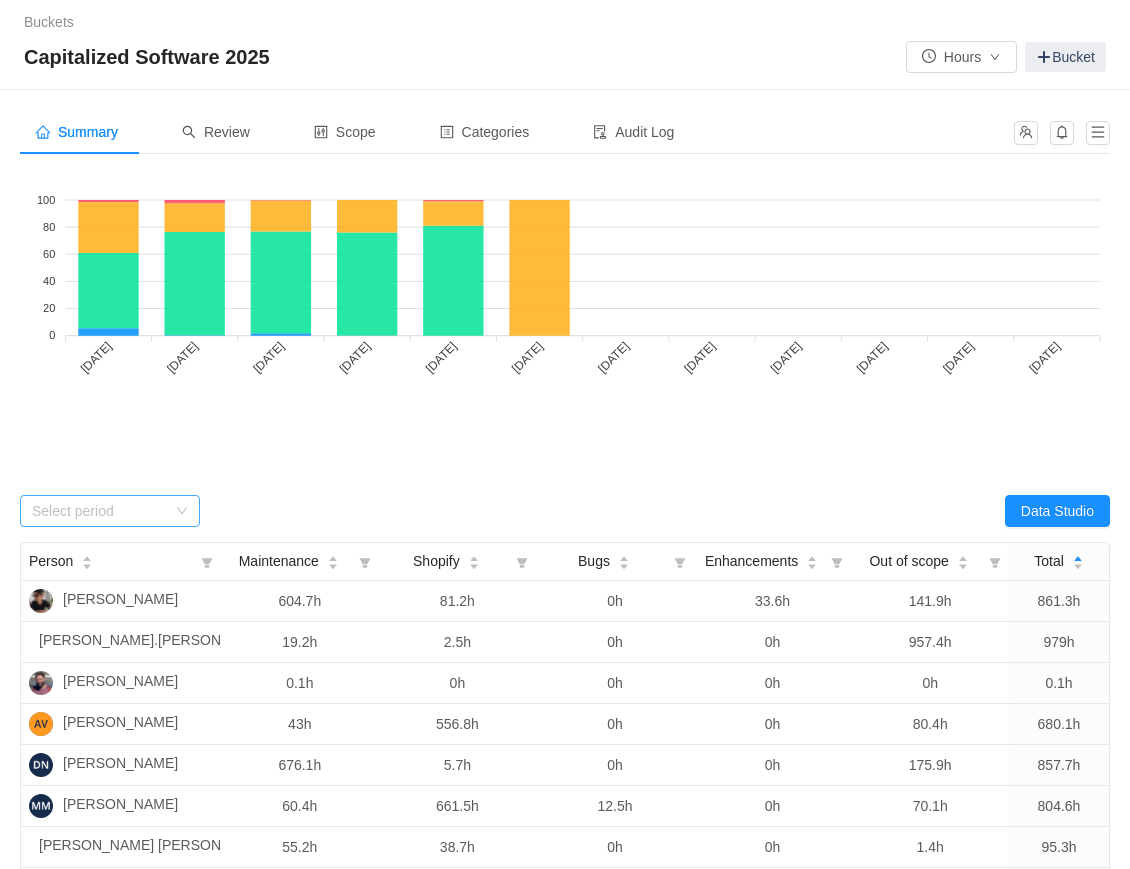click on "Select period" at bounding box center (99, 511) 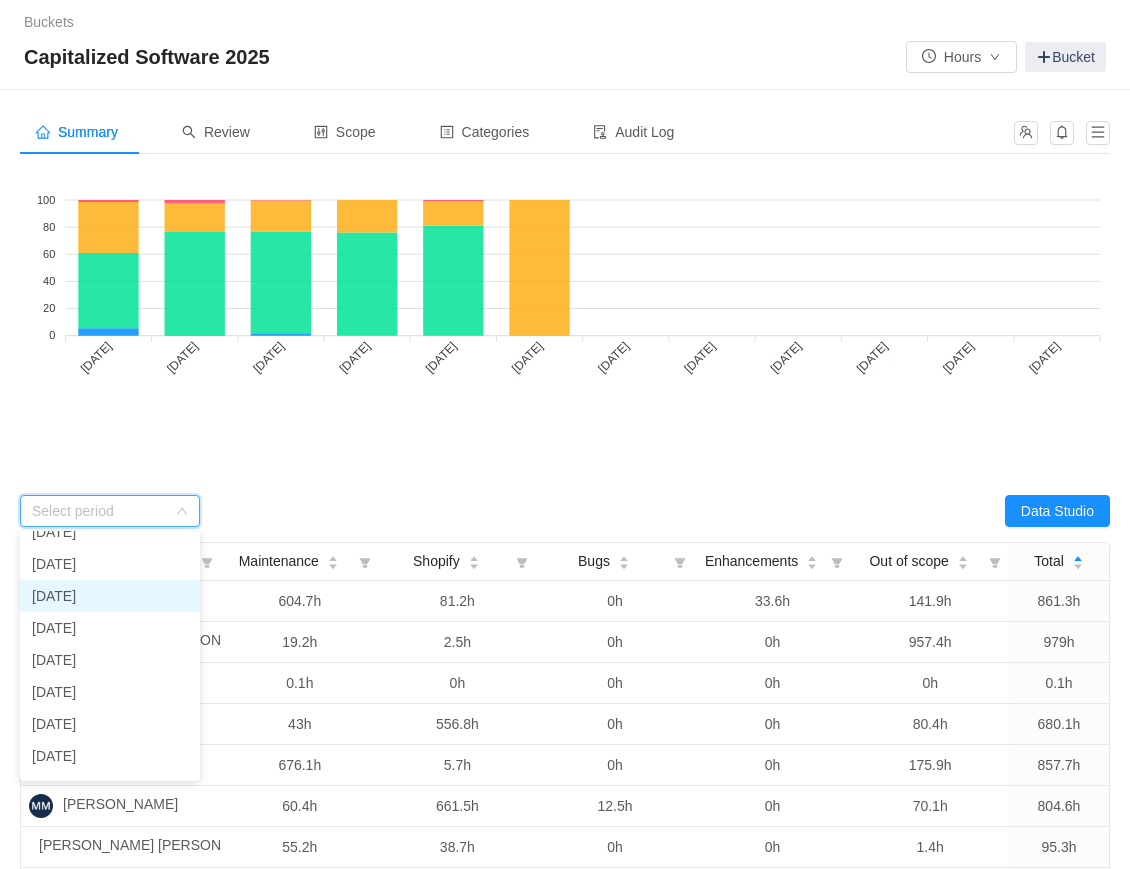 scroll, scrollTop: 98, scrollLeft: 0, axis: vertical 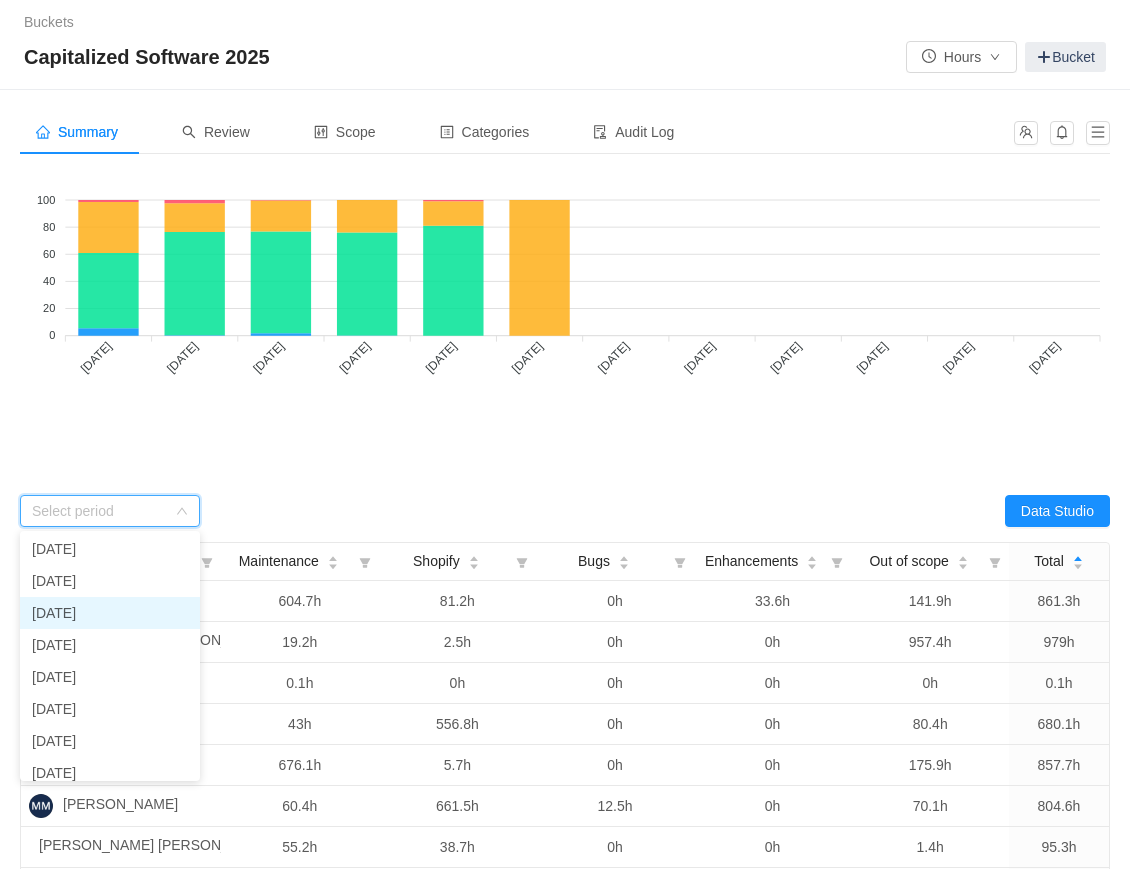 click on "[DATE]" at bounding box center (110, 613) 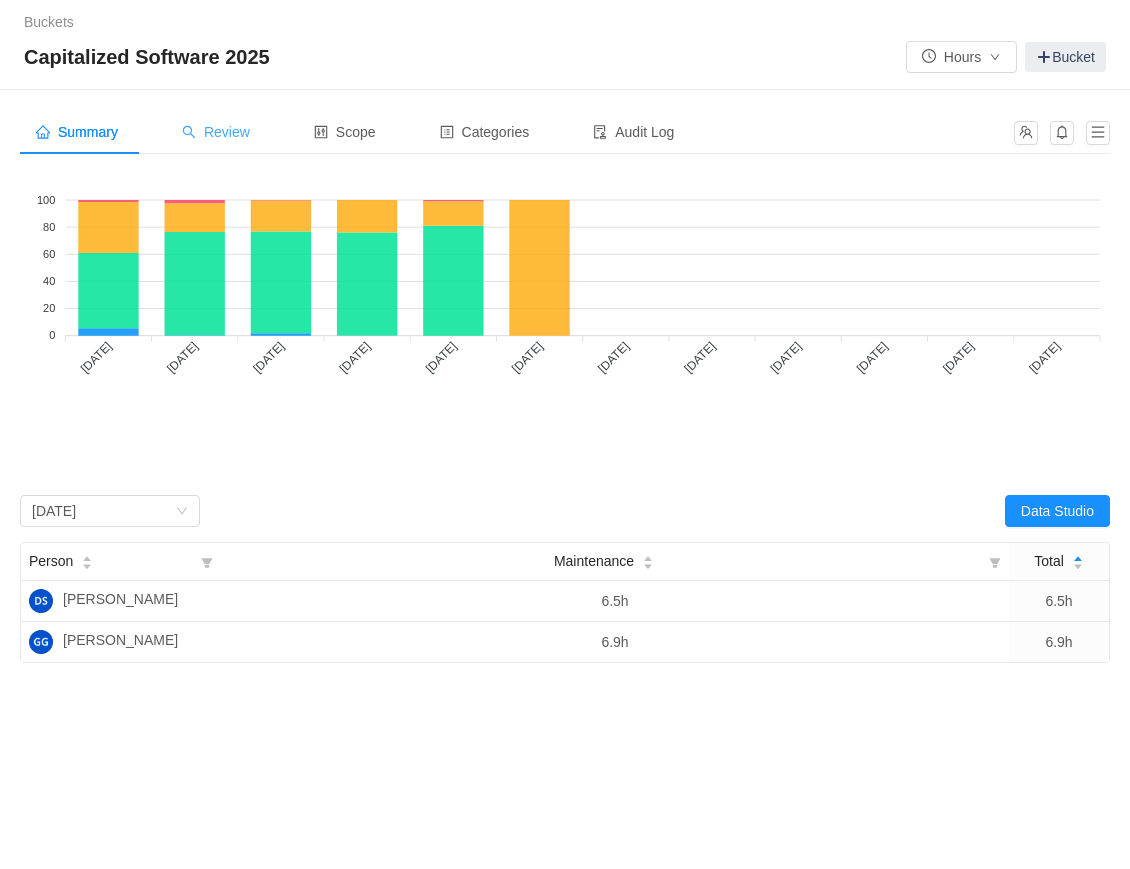 click on "Review" at bounding box center [216, 132] 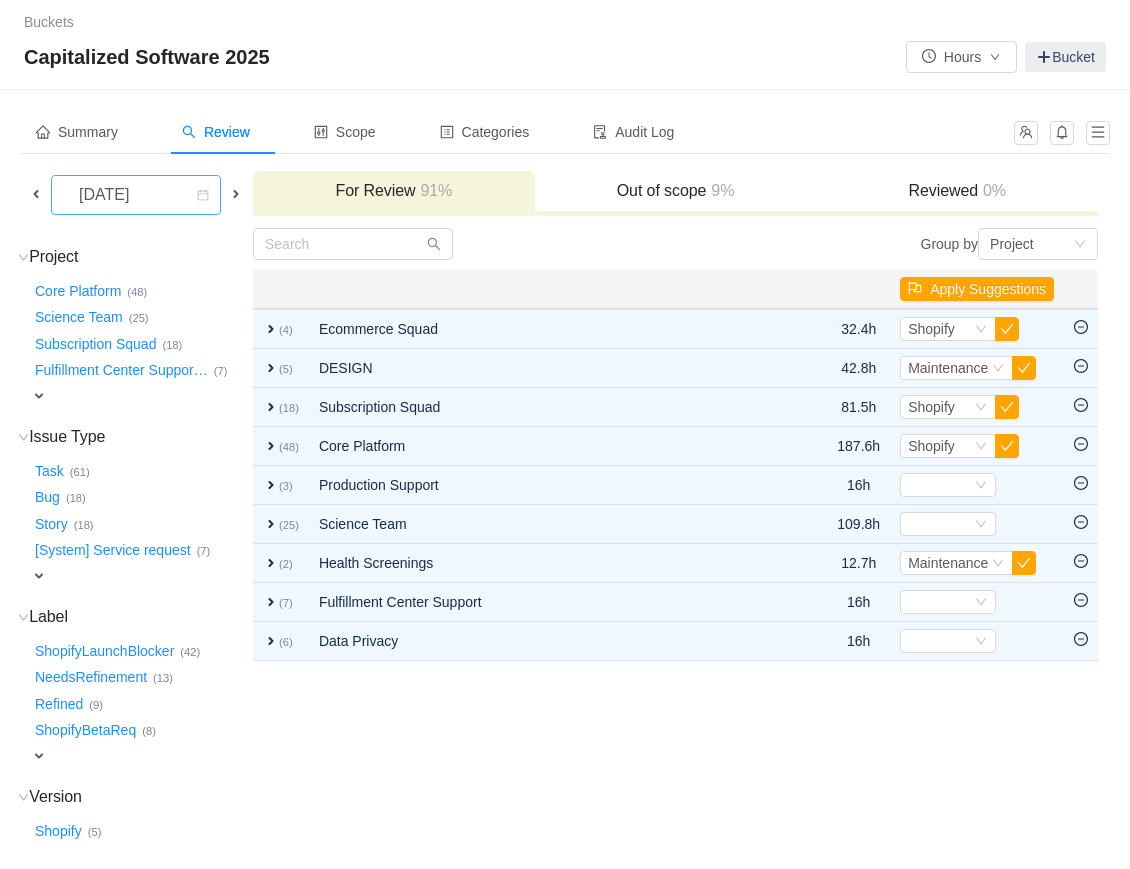 click on "[DATE]" at bounding box center (106, 195) 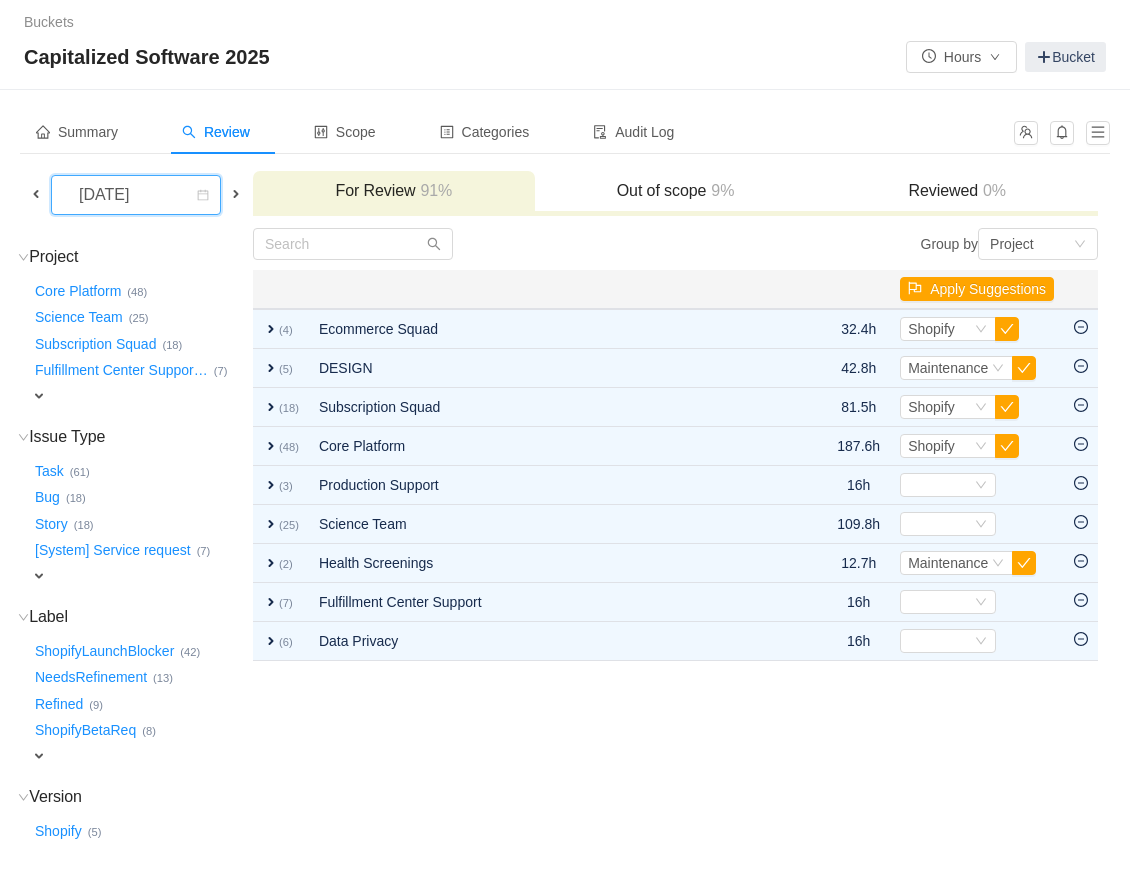 click at bounding box center [36, 194] 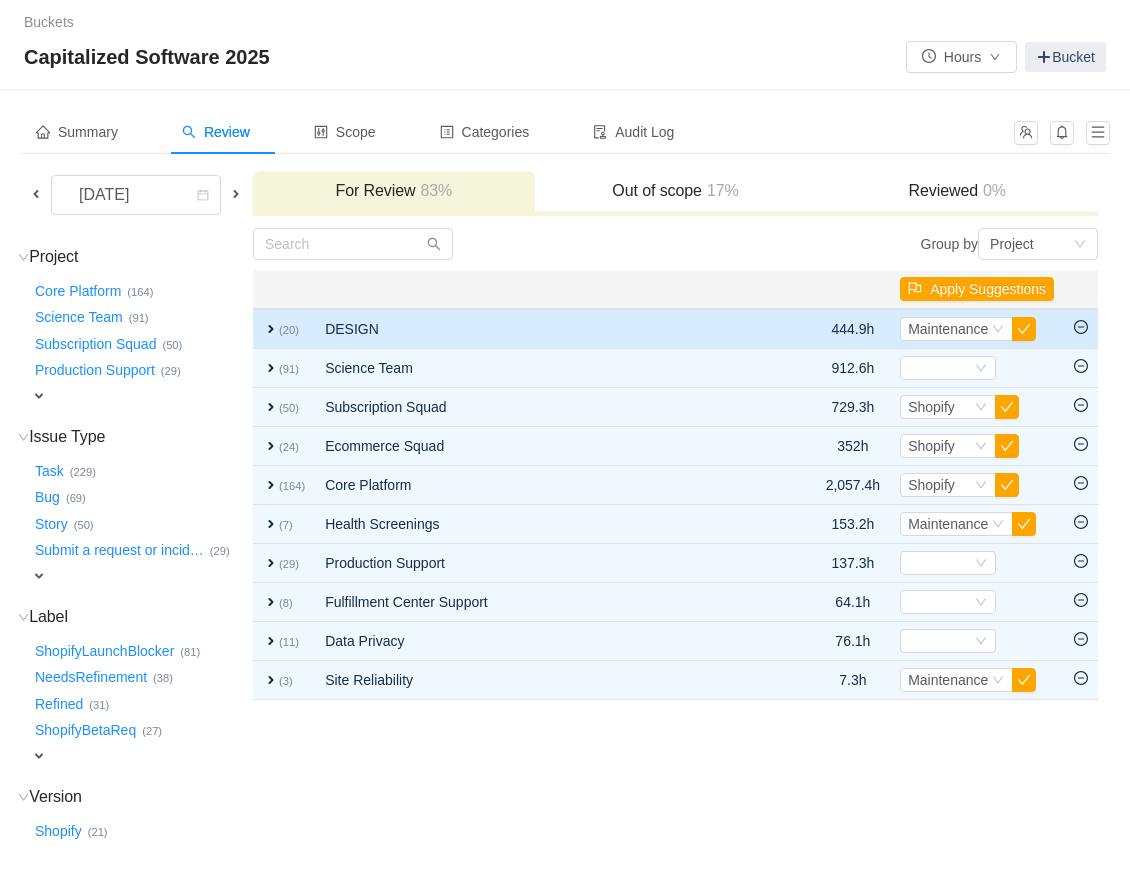 click on "expand (20)" at bounding box center (284, 329) 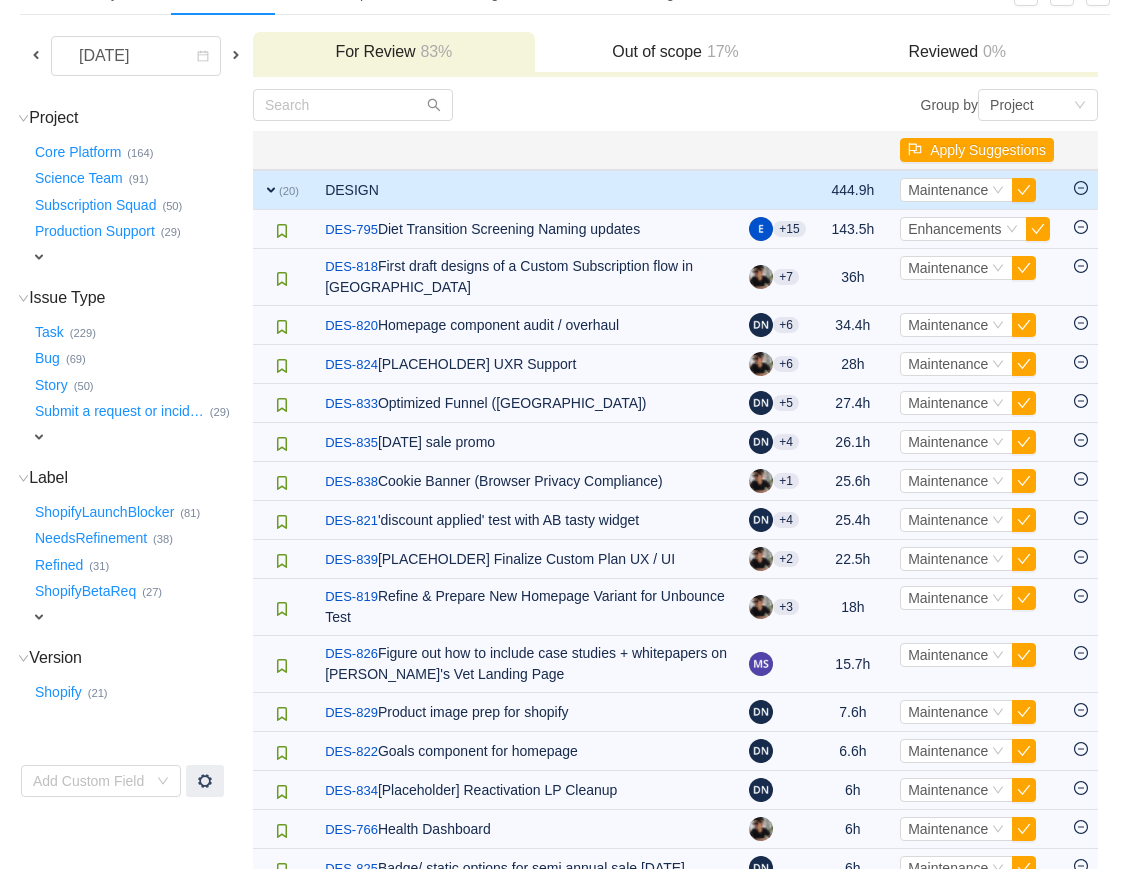 scroll, scrollTop: 117, scrollLeft: 0, axis: vertical 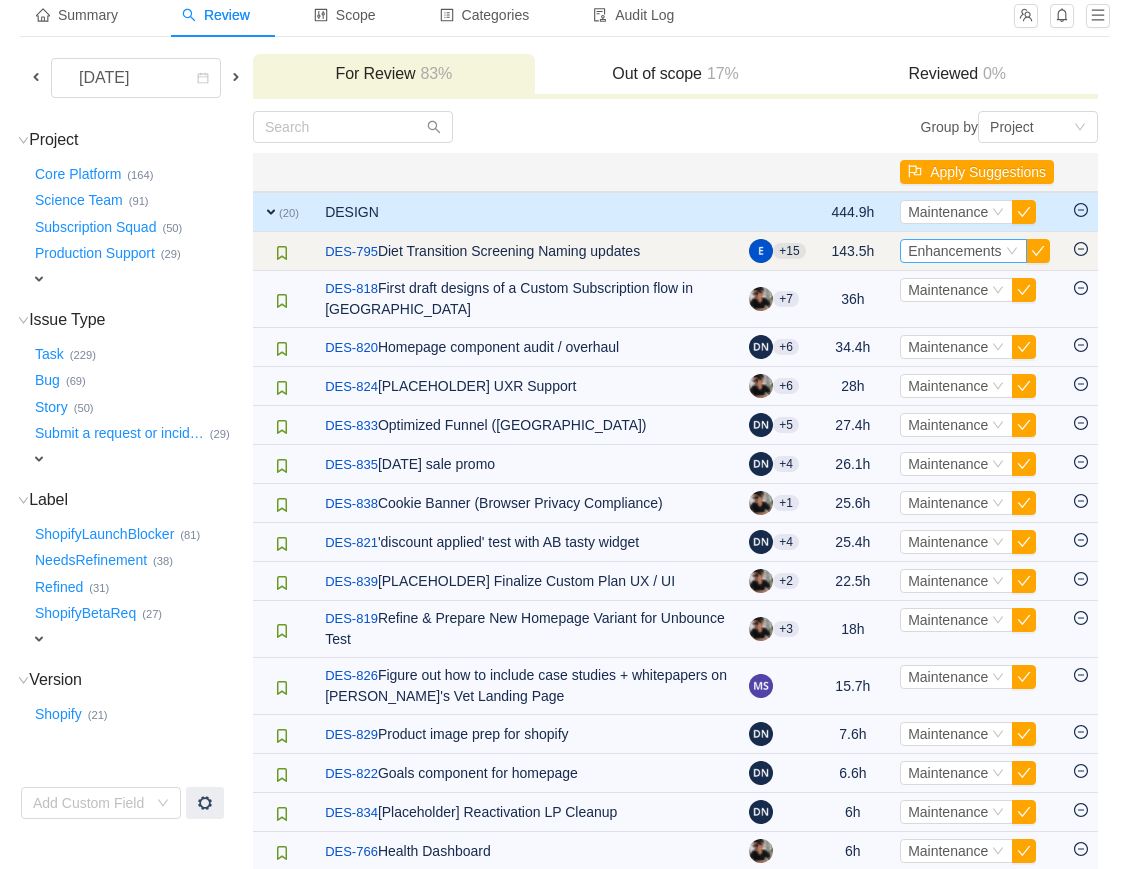 click on "Enhancements" at bounding box center [954, 251] 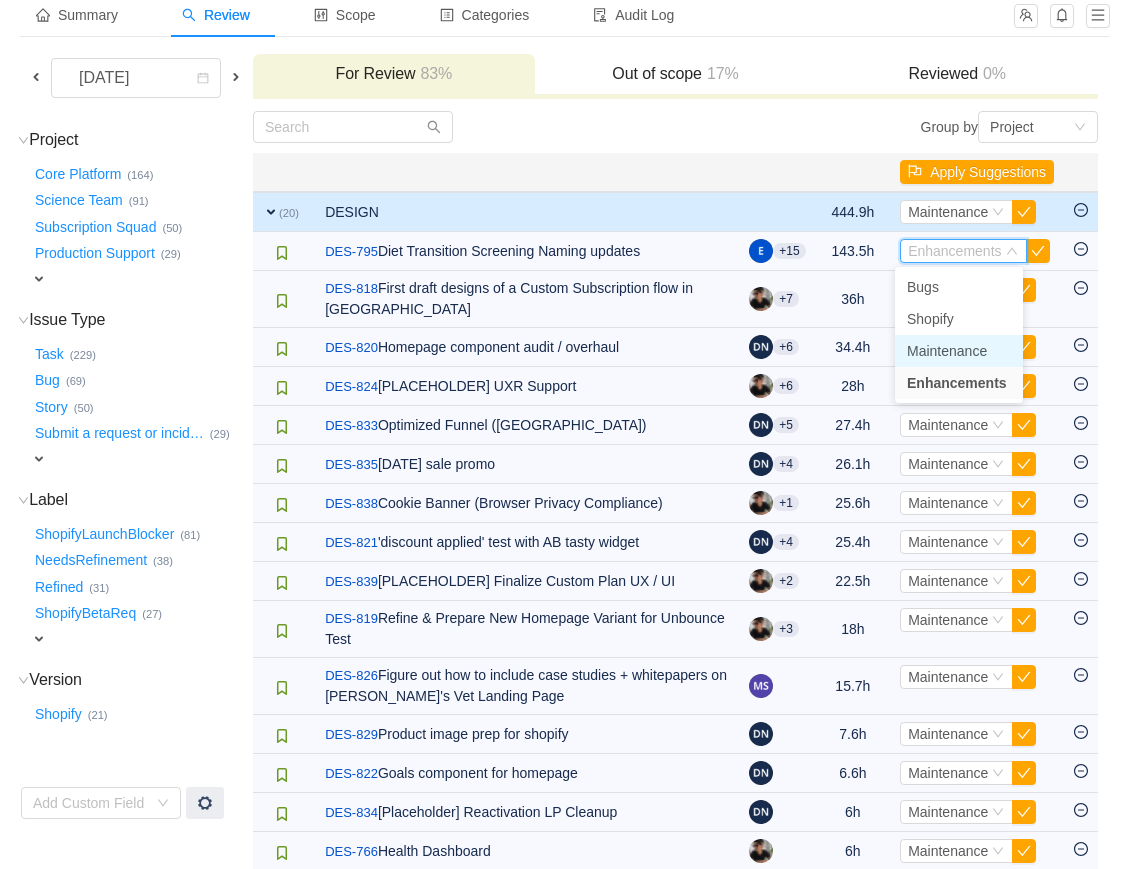 click on "Maintenance" at bounding box center [947, 351] 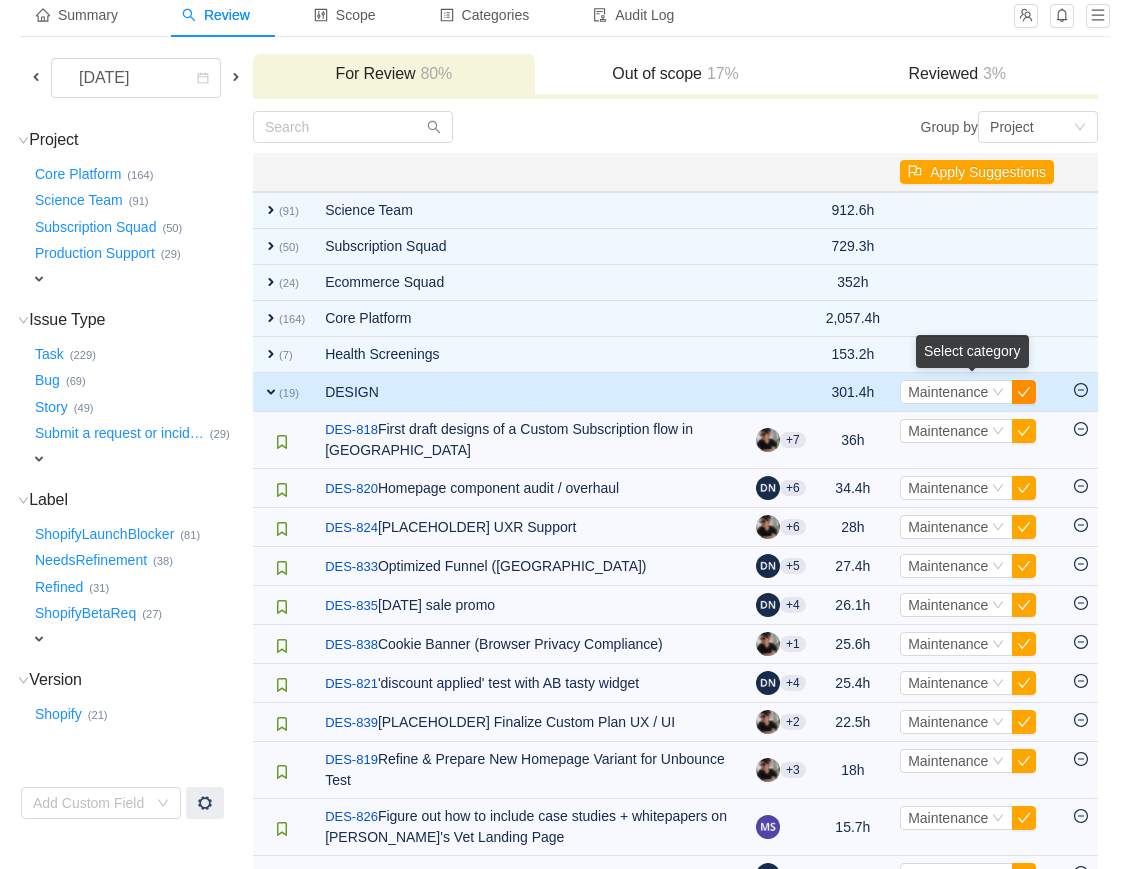 click at bounding box center (1024, 392) 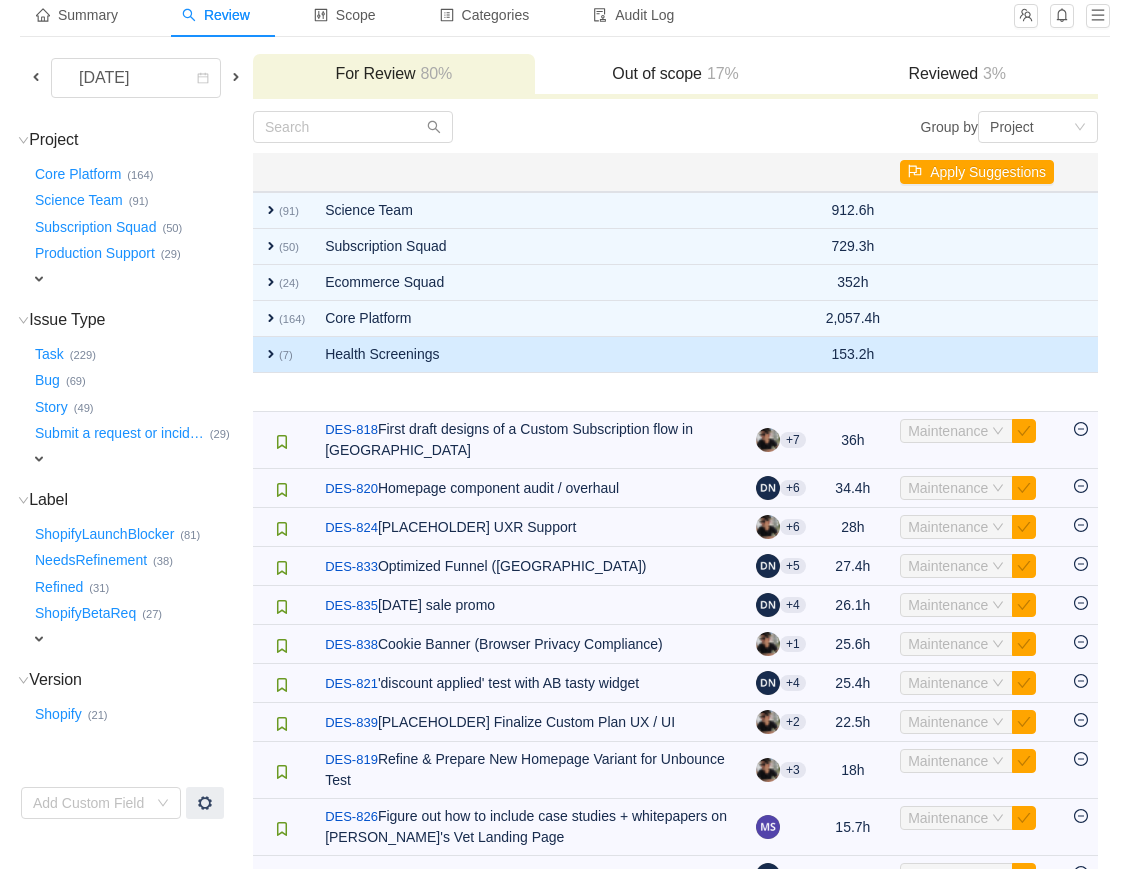 scroll, scrollTop: 81, scrollLeft: 0, axis: vertical 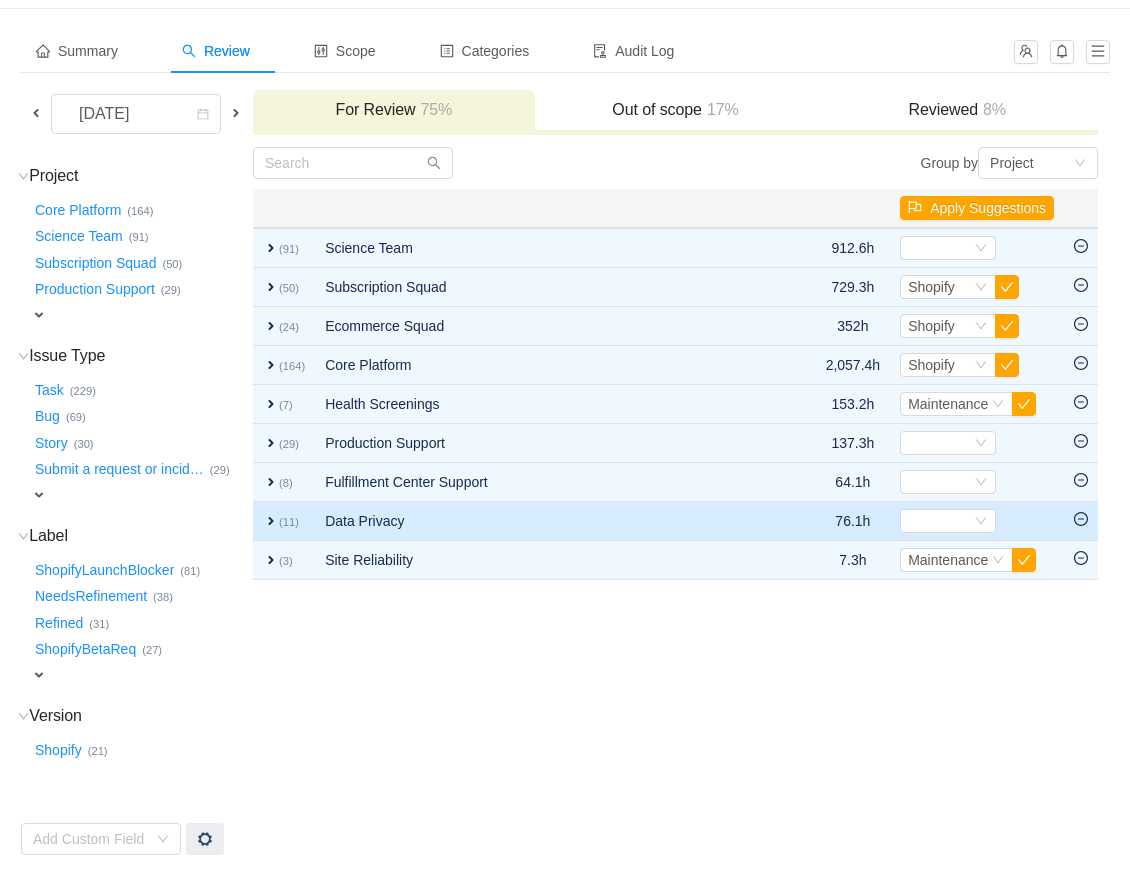 click 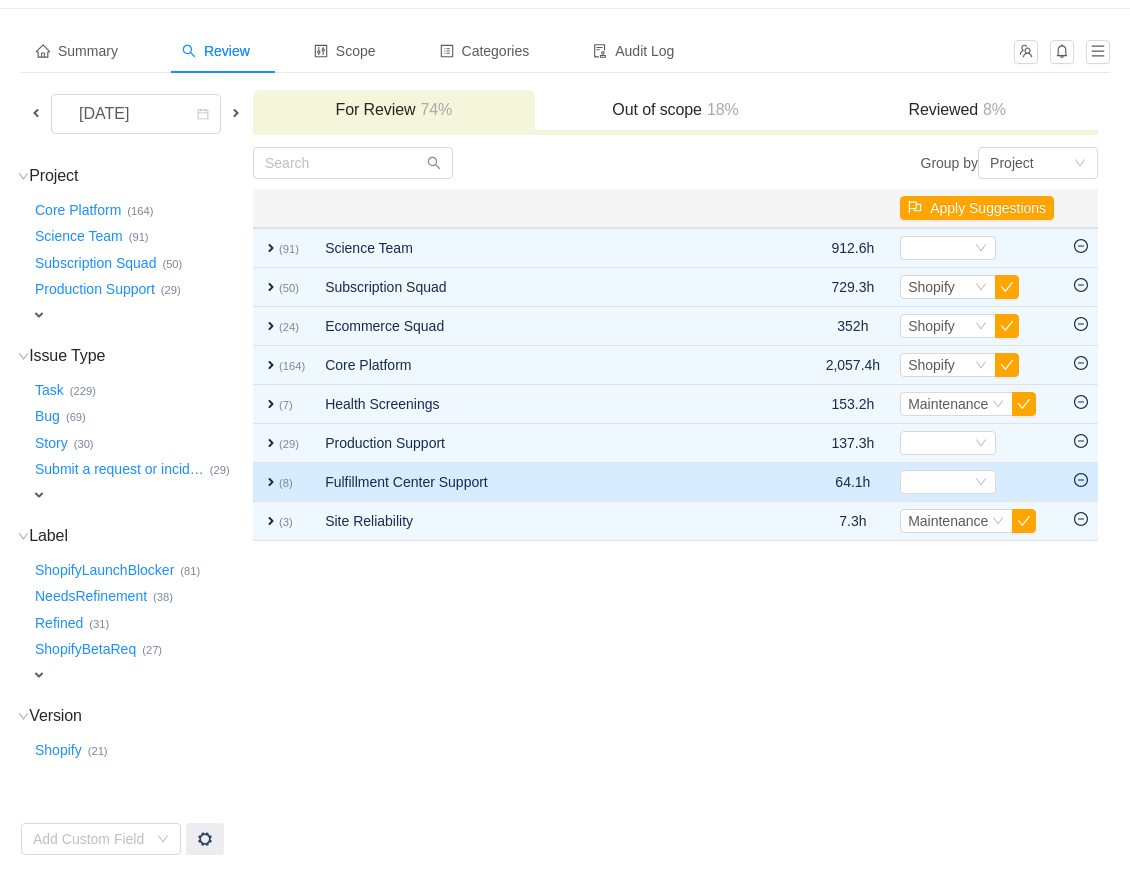 click 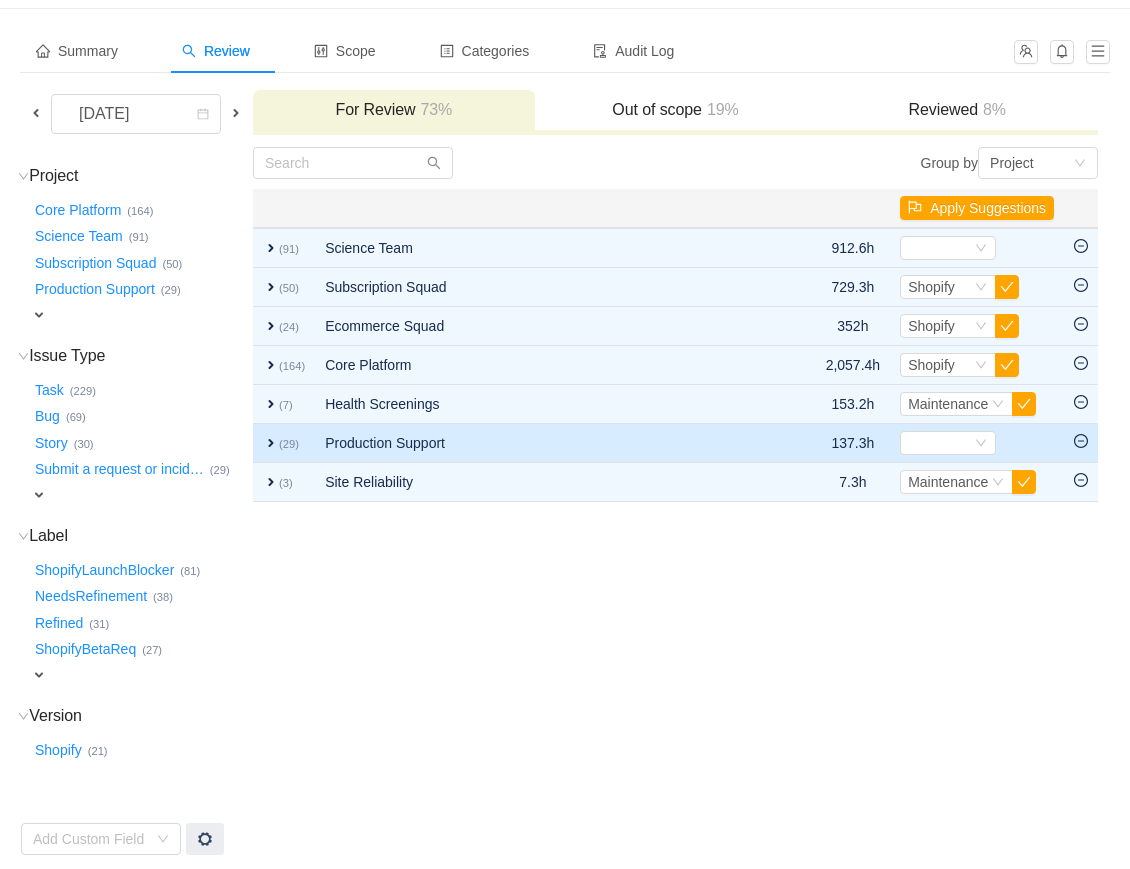 click on "(29)" at bounding box center [289, 444] 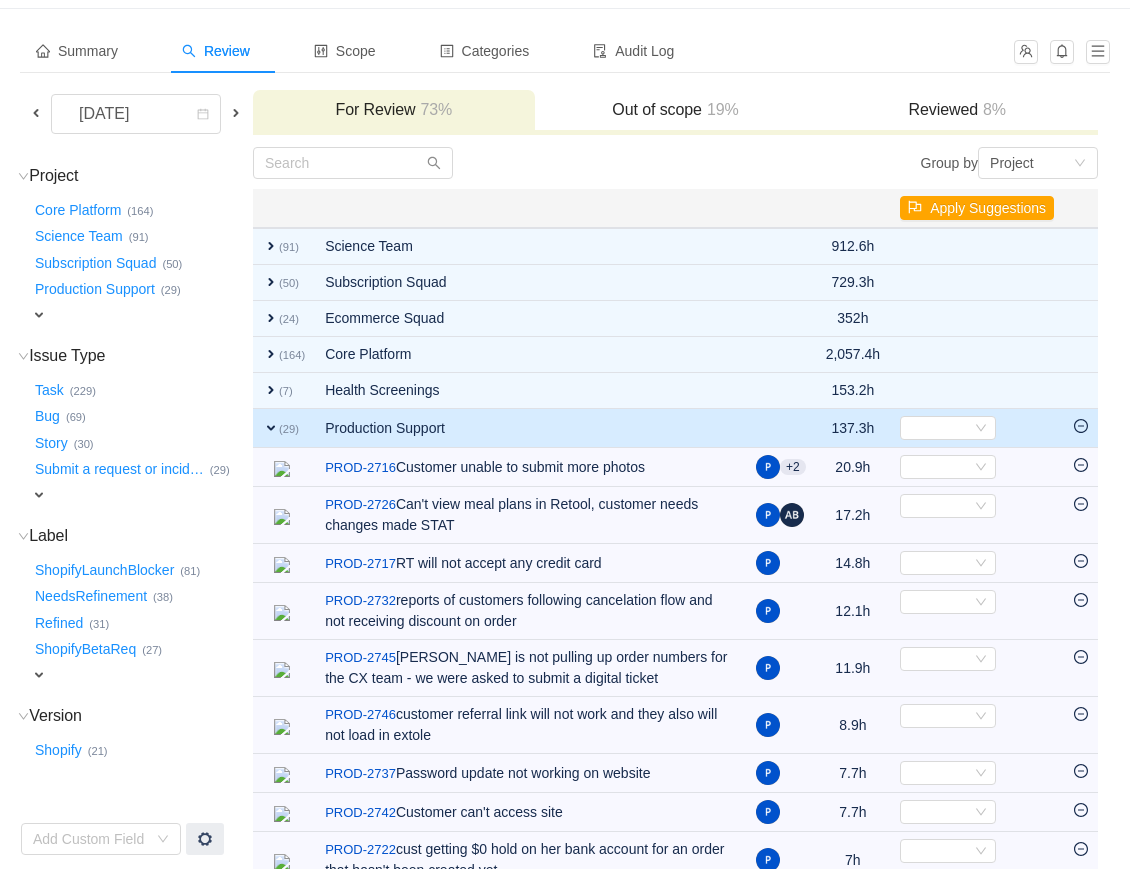 click 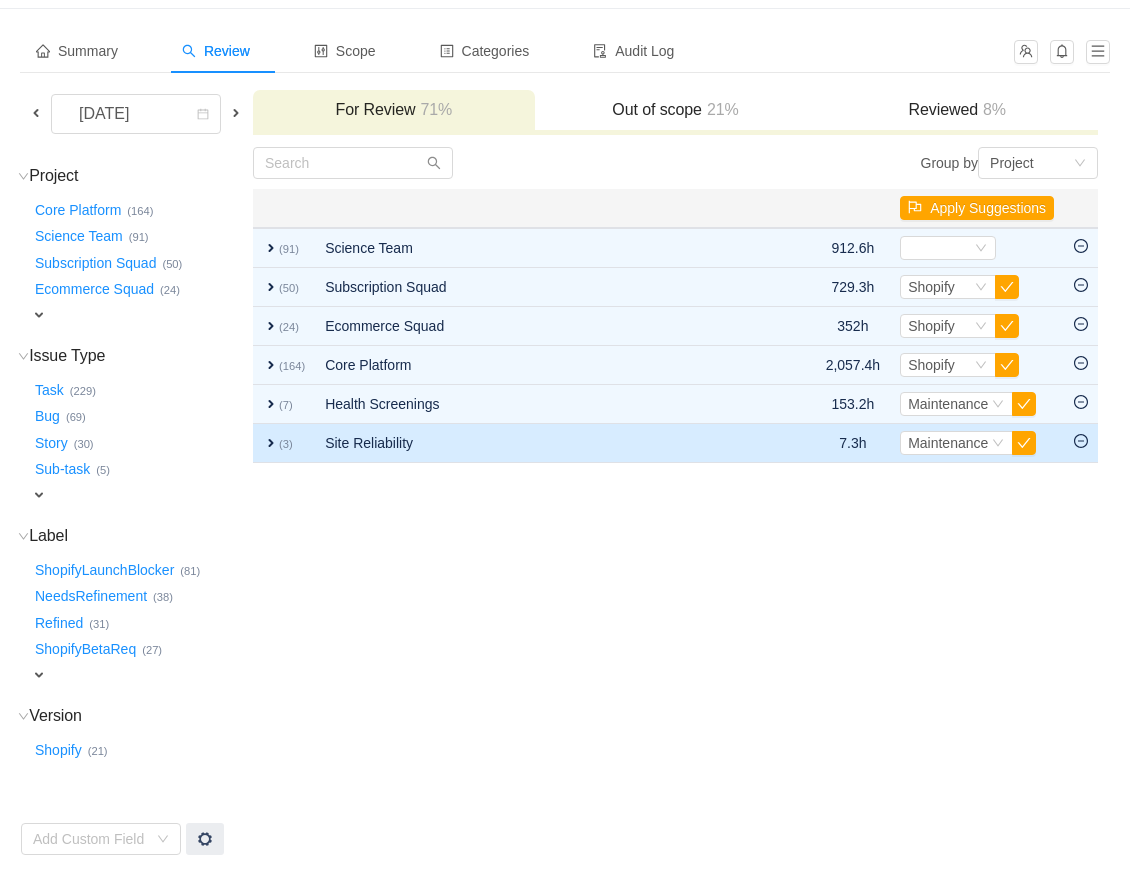 click on "(3)" at bounding box center (286, 444) 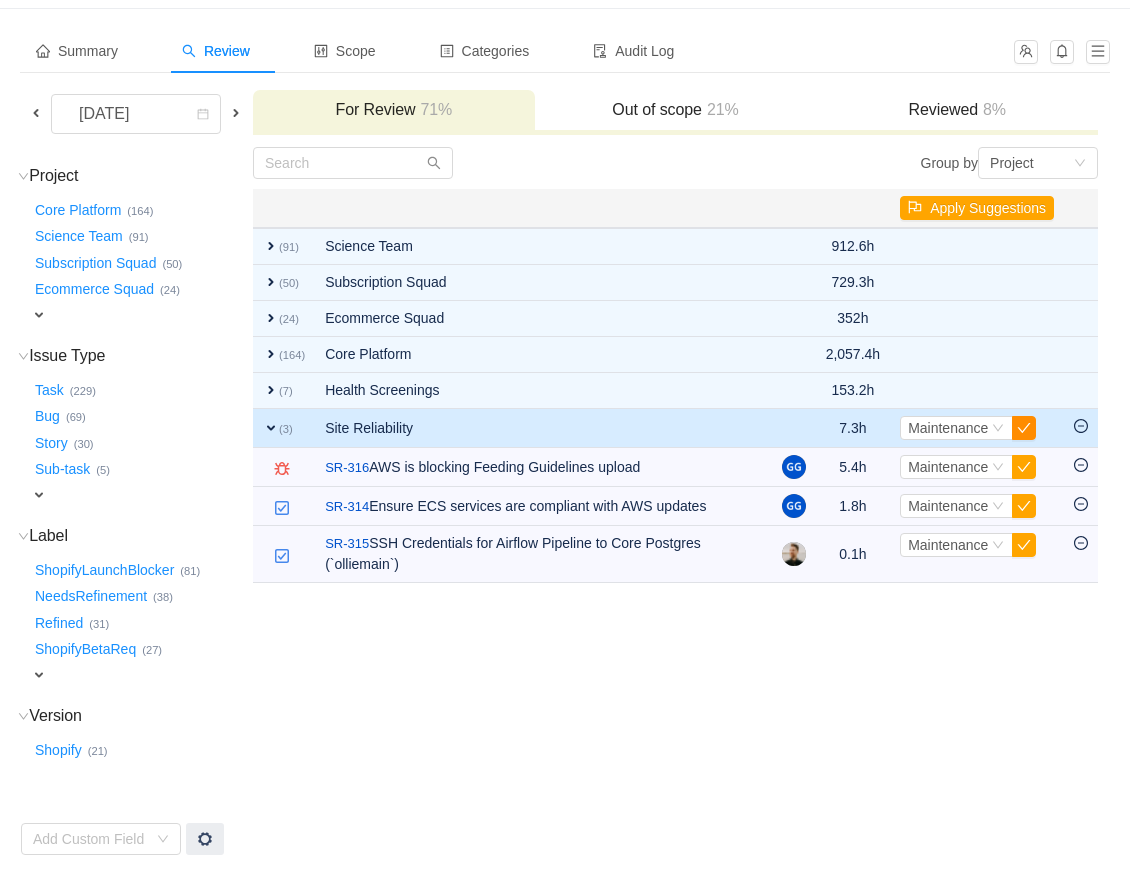 click at bounding box center [1024, 428] 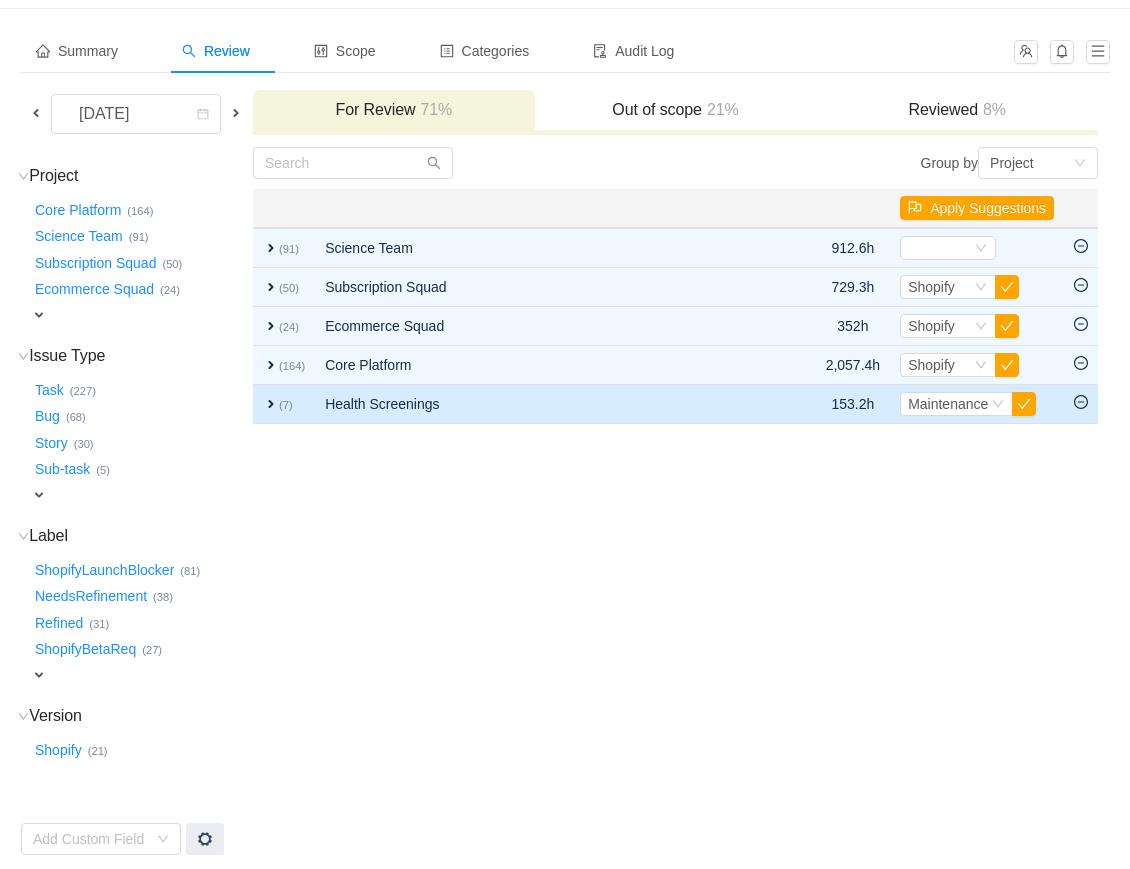 click on "expand" at bounding box center (271, 404) 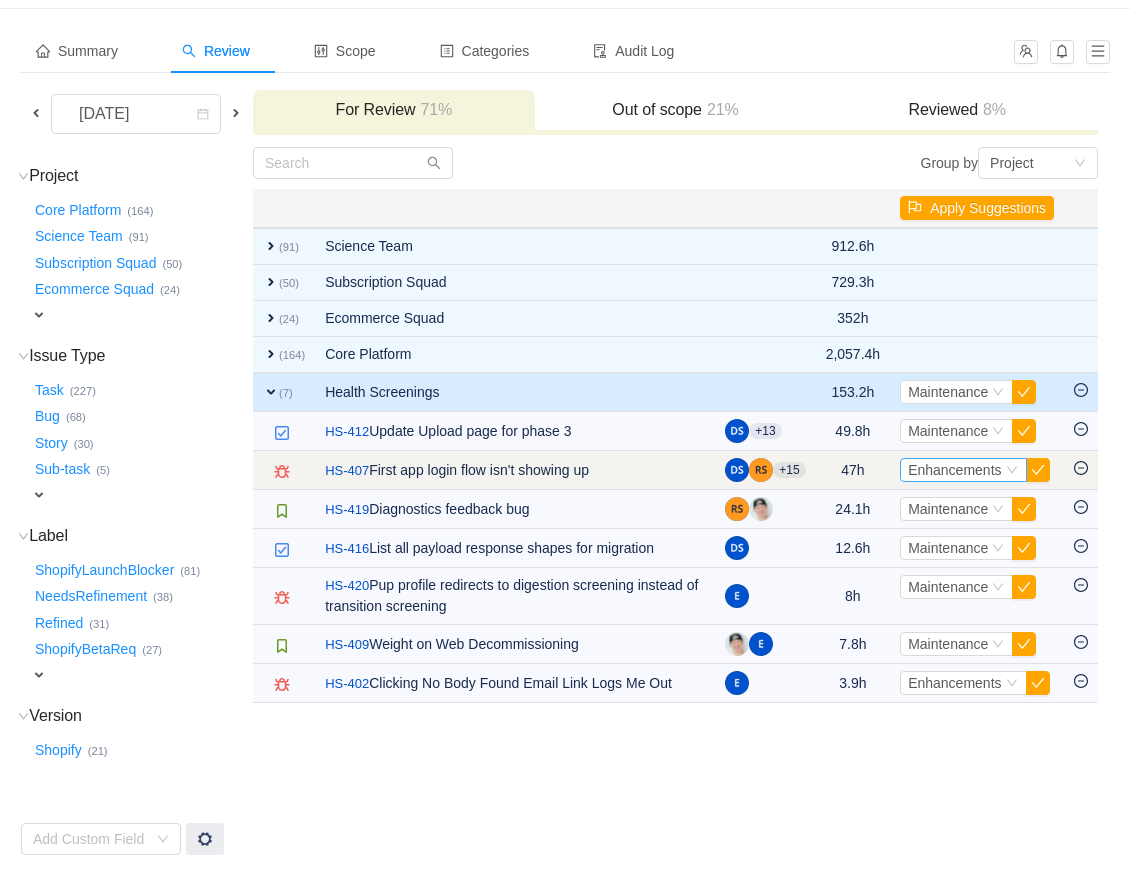 click on "Enhancements" at bounding box center [954, 470] 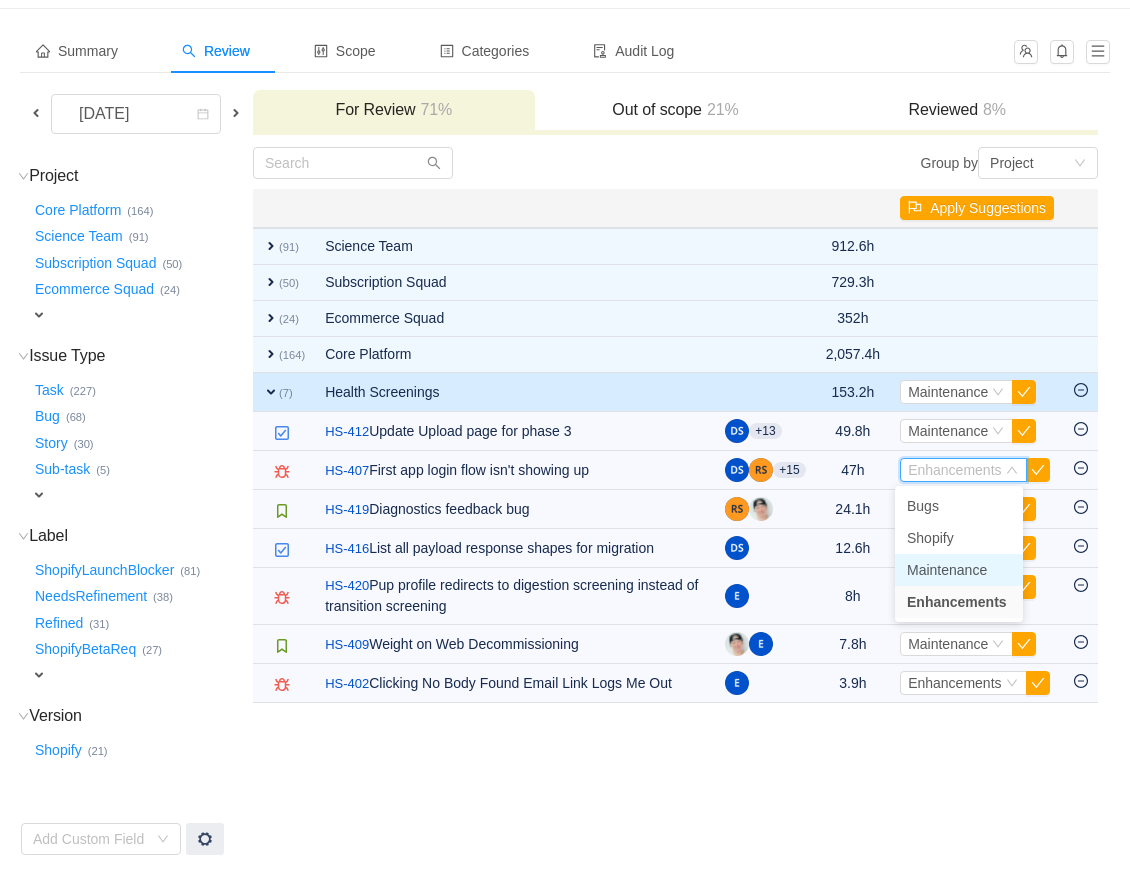 click on "Maintenance" at bounding box center (947, 570) 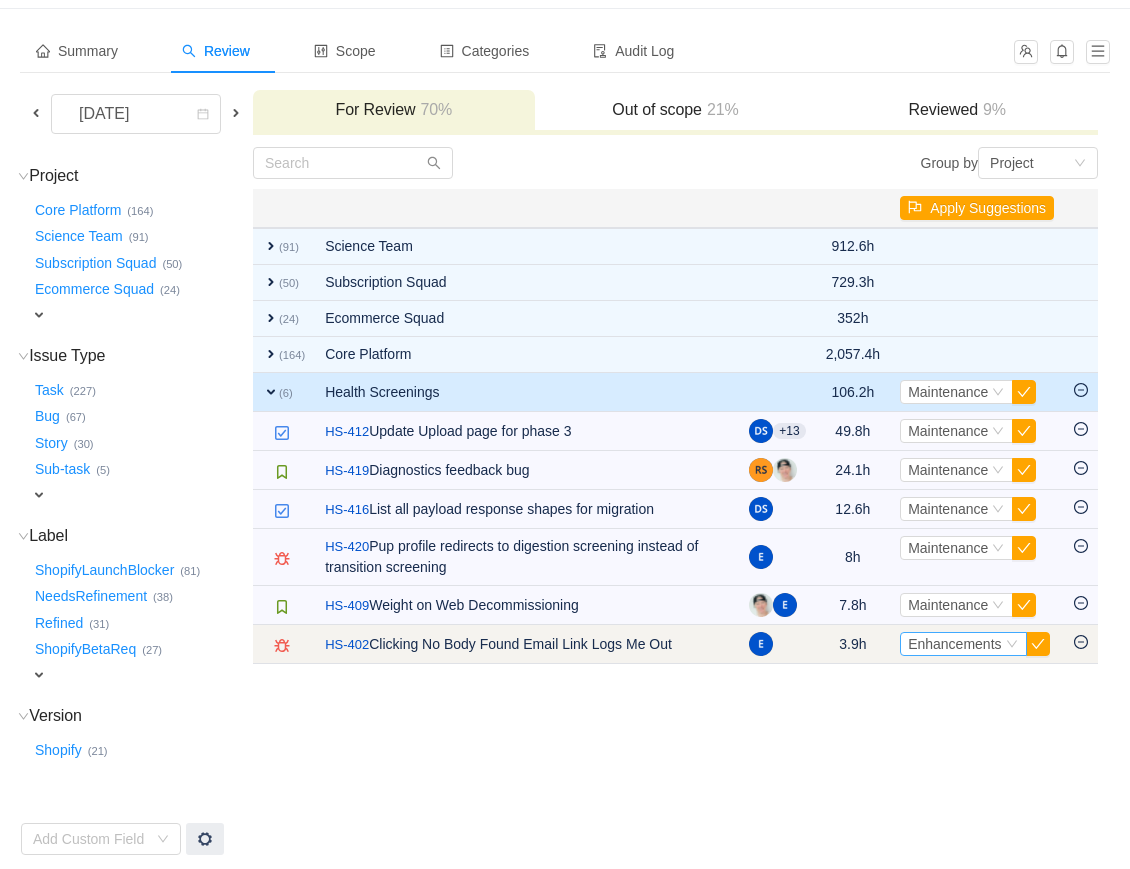 click on "Enhancements" at bounding box center (954, 644) 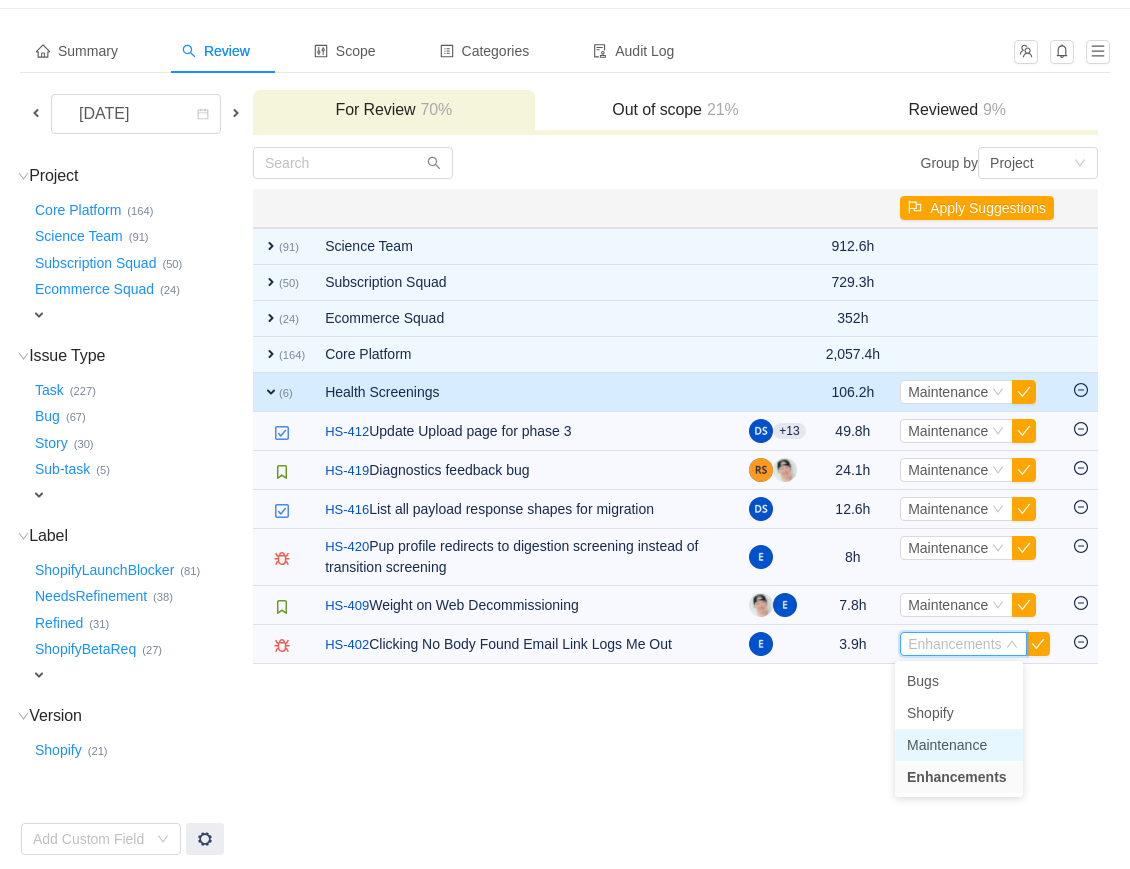 click on "Maintenance" at bounding box center (947, 745) 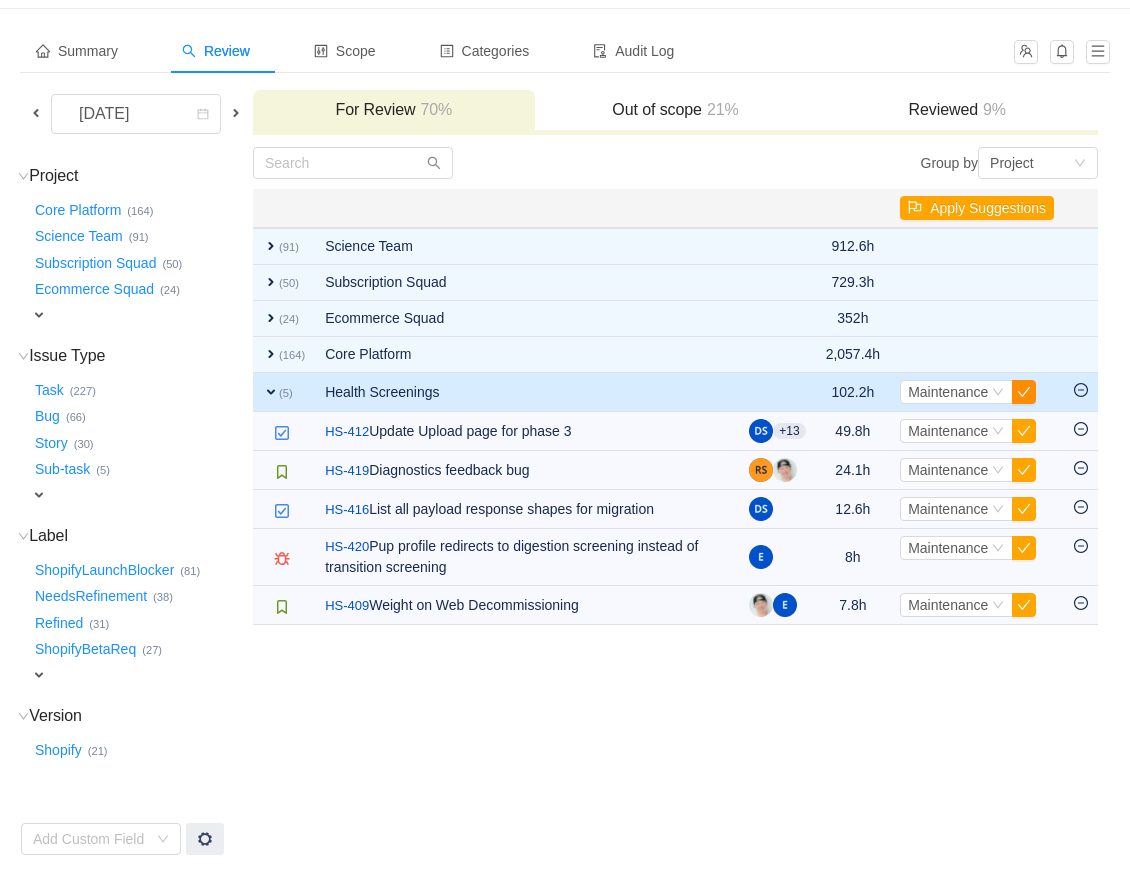 click at bounding box center (1024, 392) 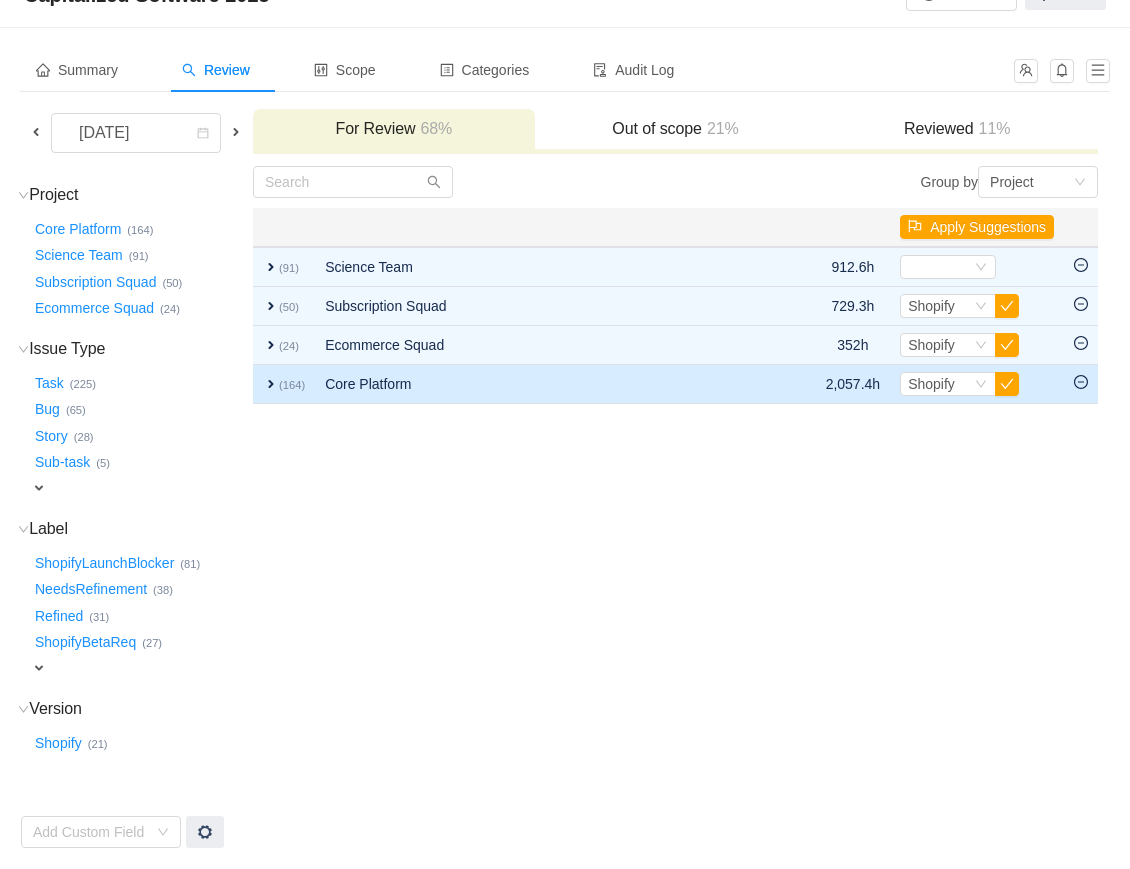 scroll, scrollTop: 55, scrollLeft: 0, axis: vertical 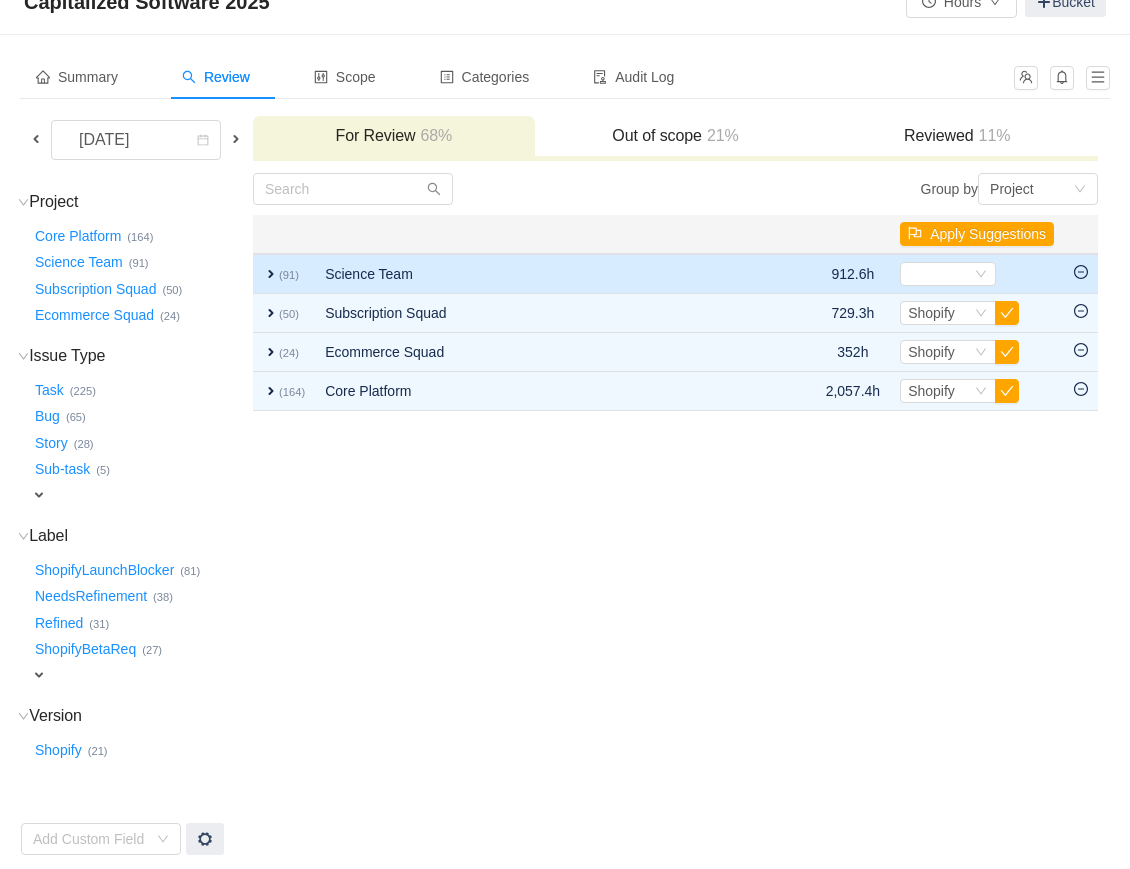 click 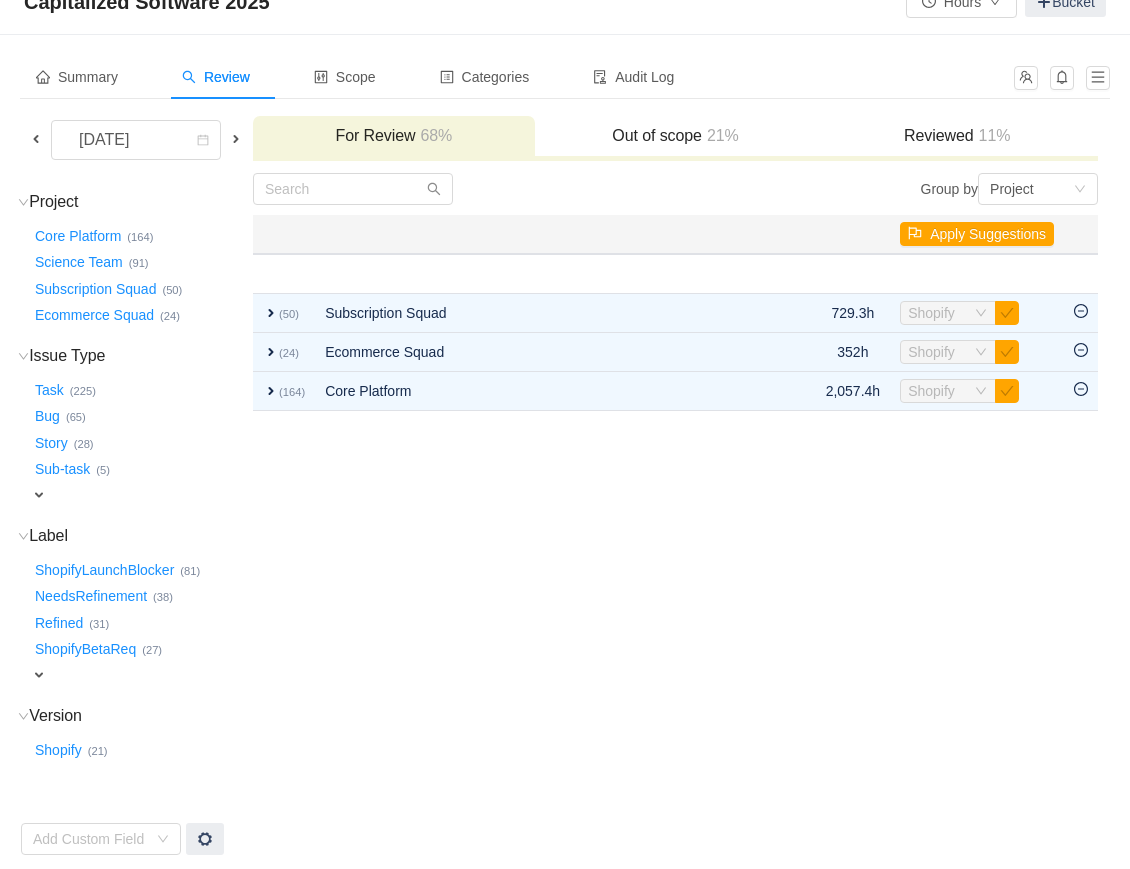scroll, scrollTop: 29, scrollLeft: 0, axis: vertical 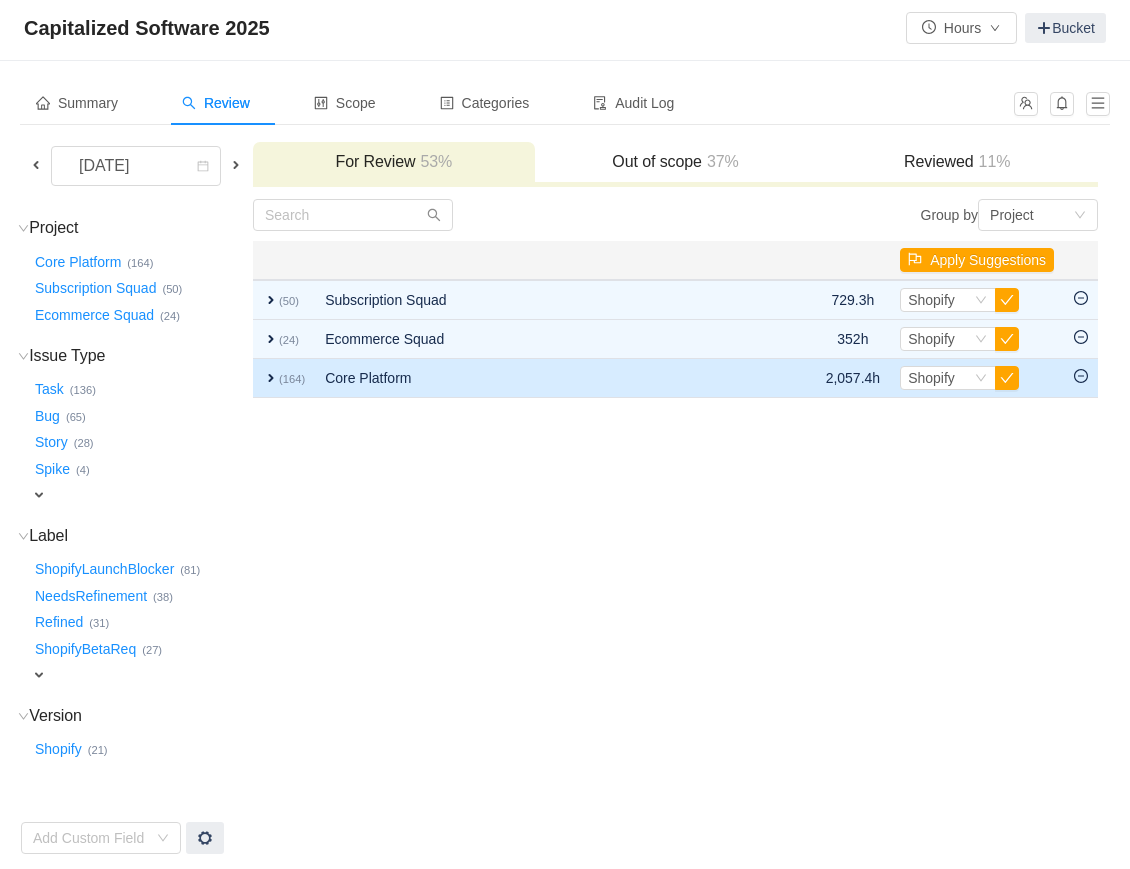 click on "expand" at bounding box center [271, 378] 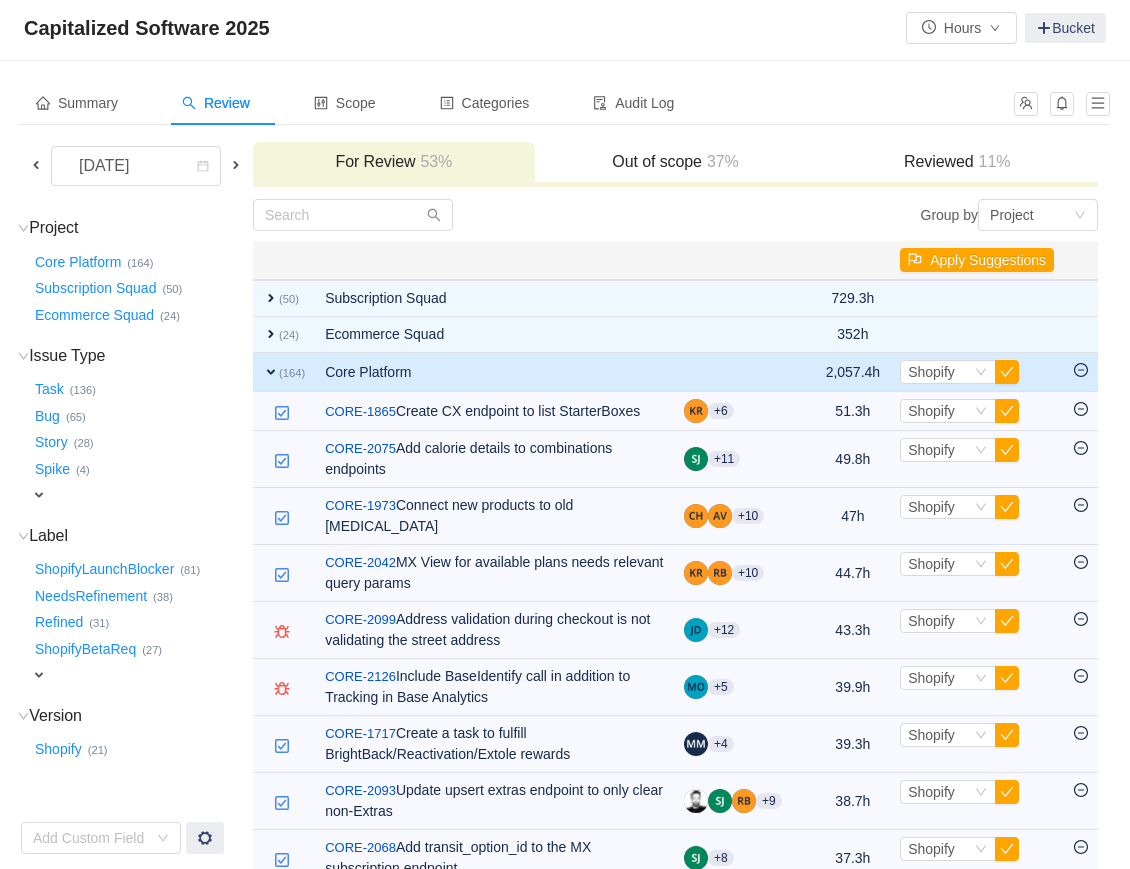 click on "expand" at bounding box center (271, 372) 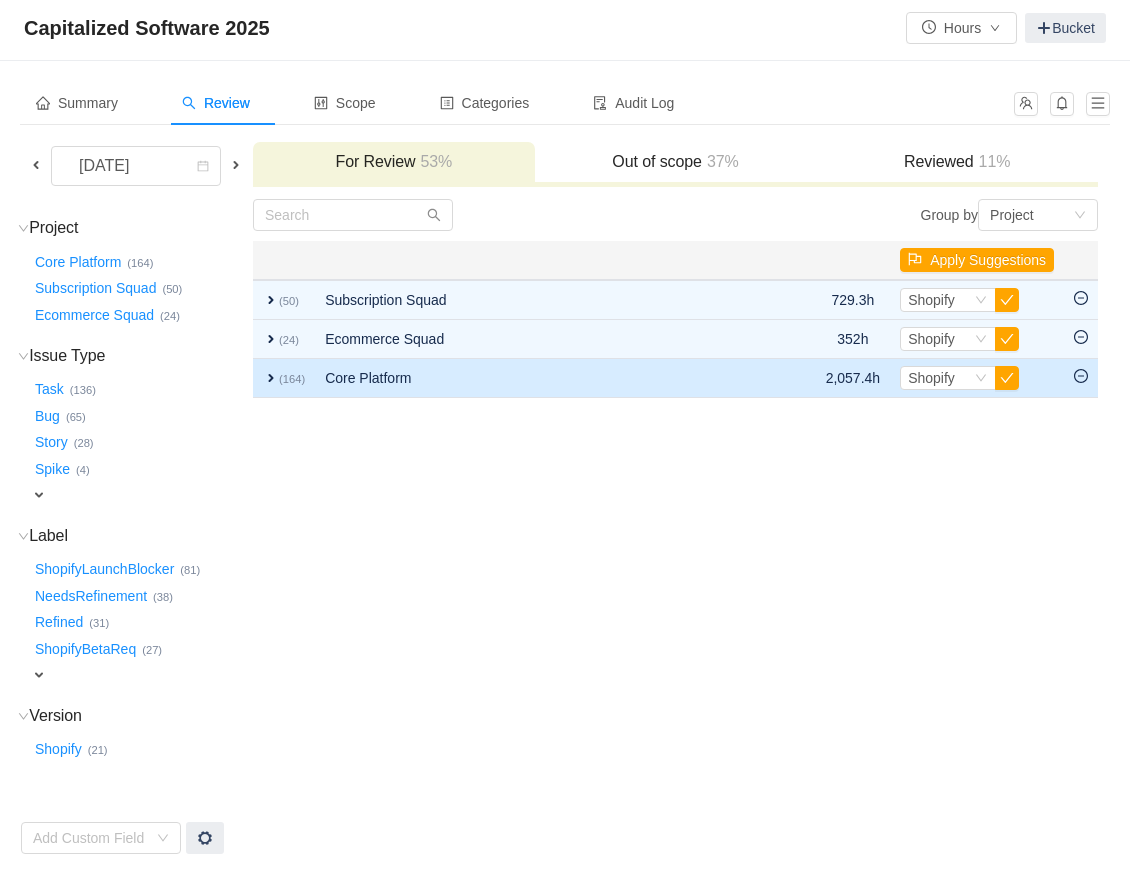 click on "expand" at bounding box center (271, 378) 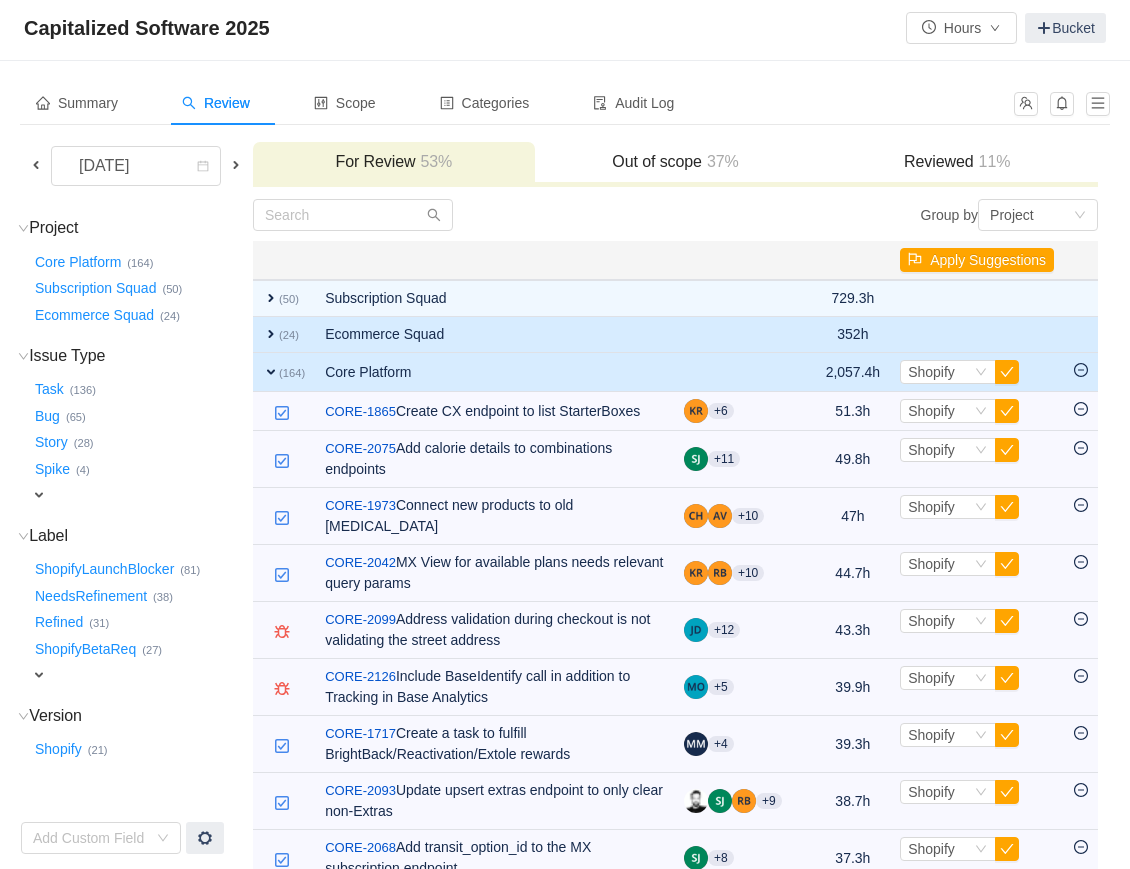 click on "expand" at bounding box center [271, 334] 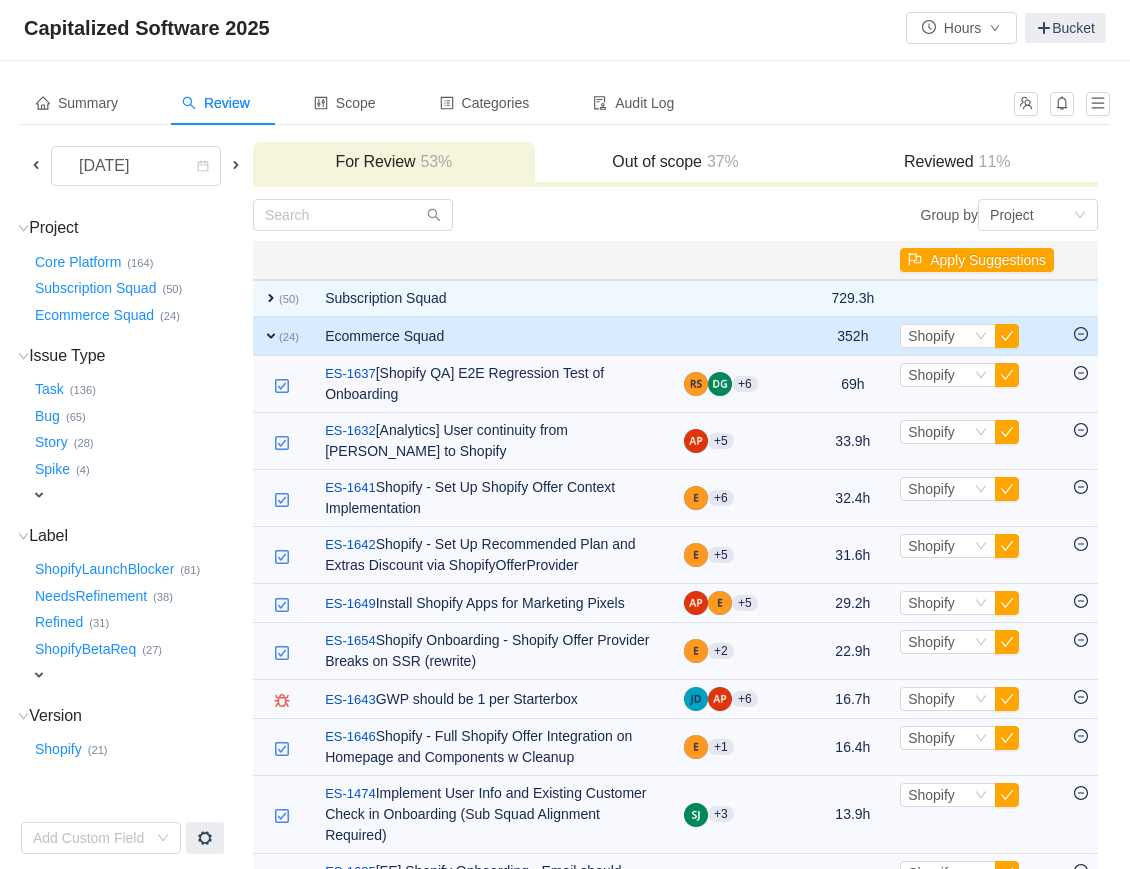 click on "expand" at bounding box center [271, 336] 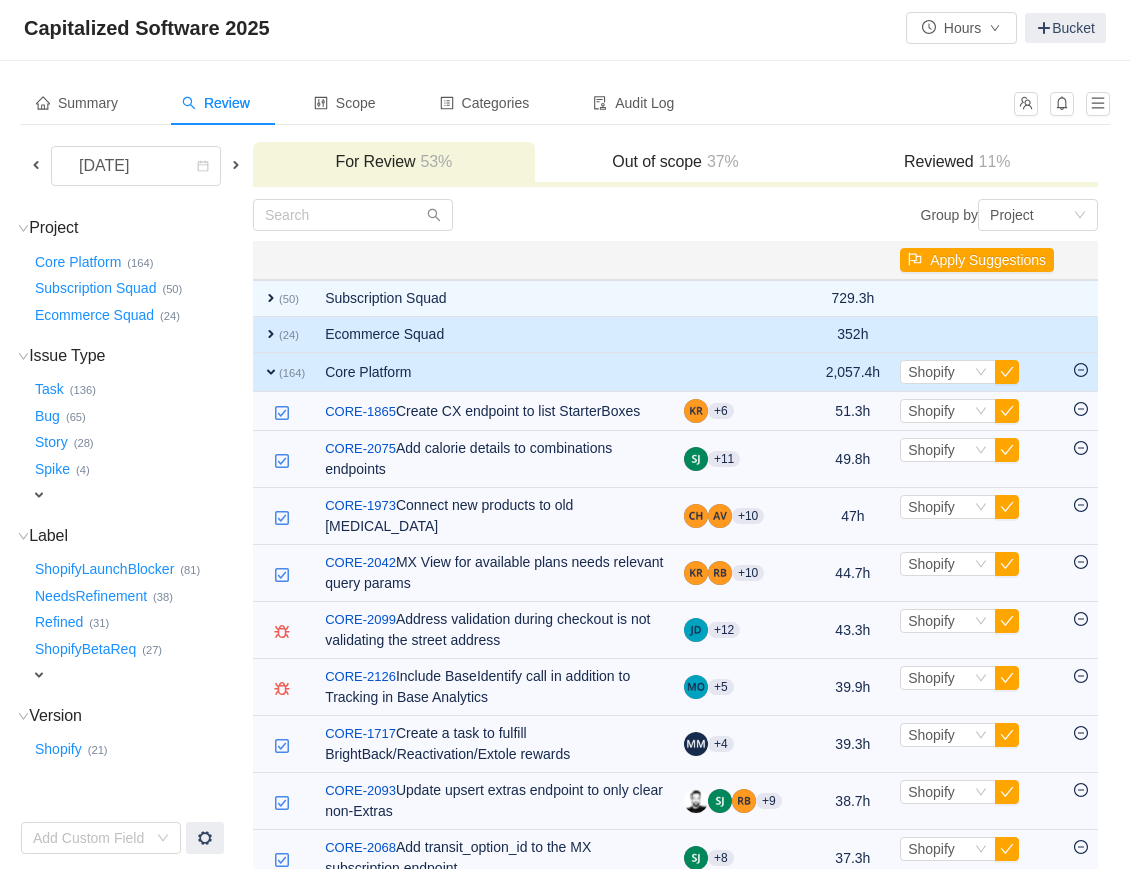 click on "expand" at bounding box center [271, 334] 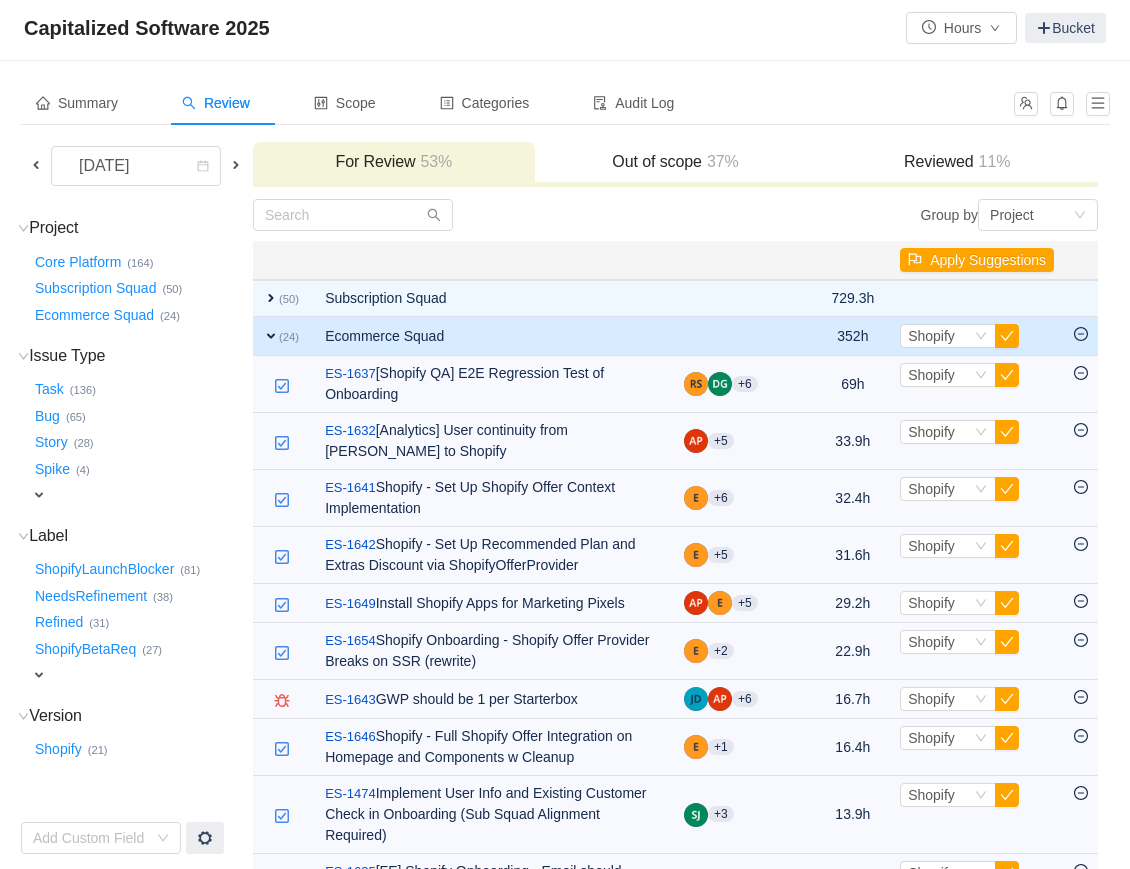 click on "expand" at bounding box center (271, 336) 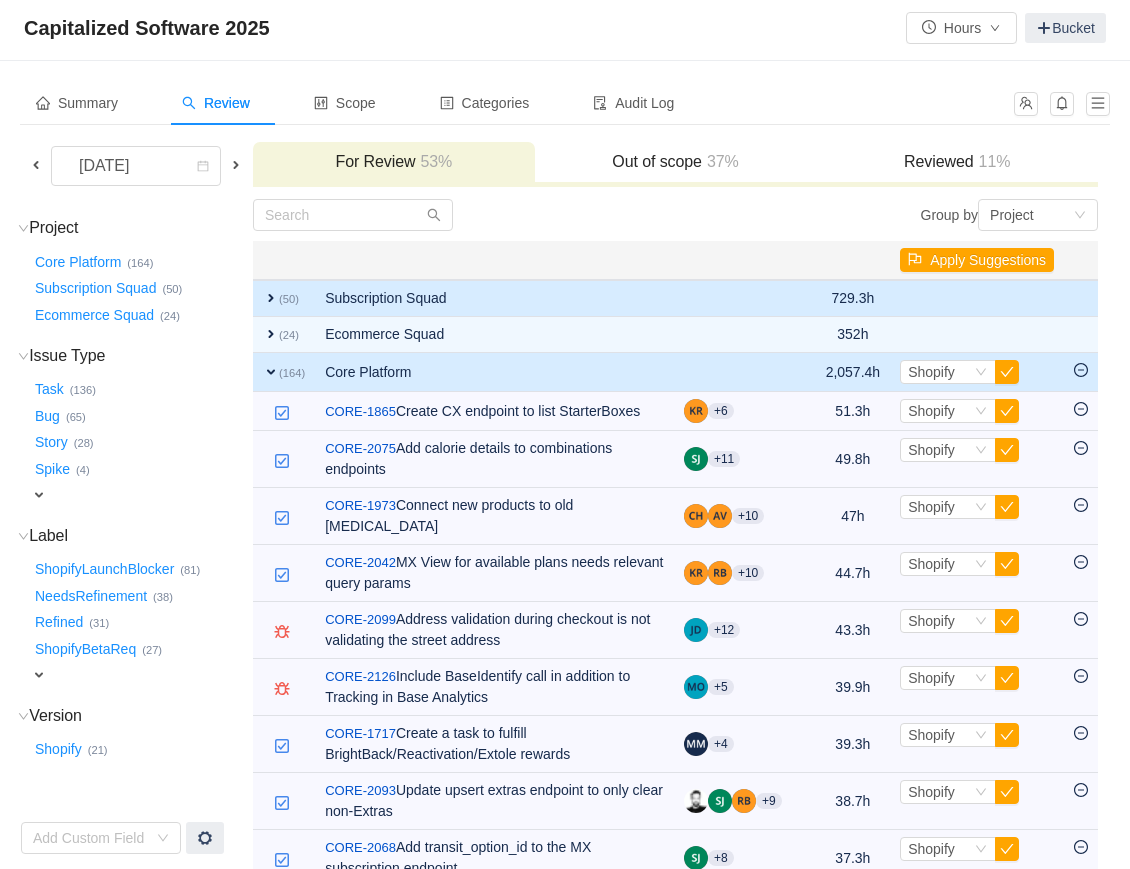 click on "expand (50)" at bounding box center (284, 298) 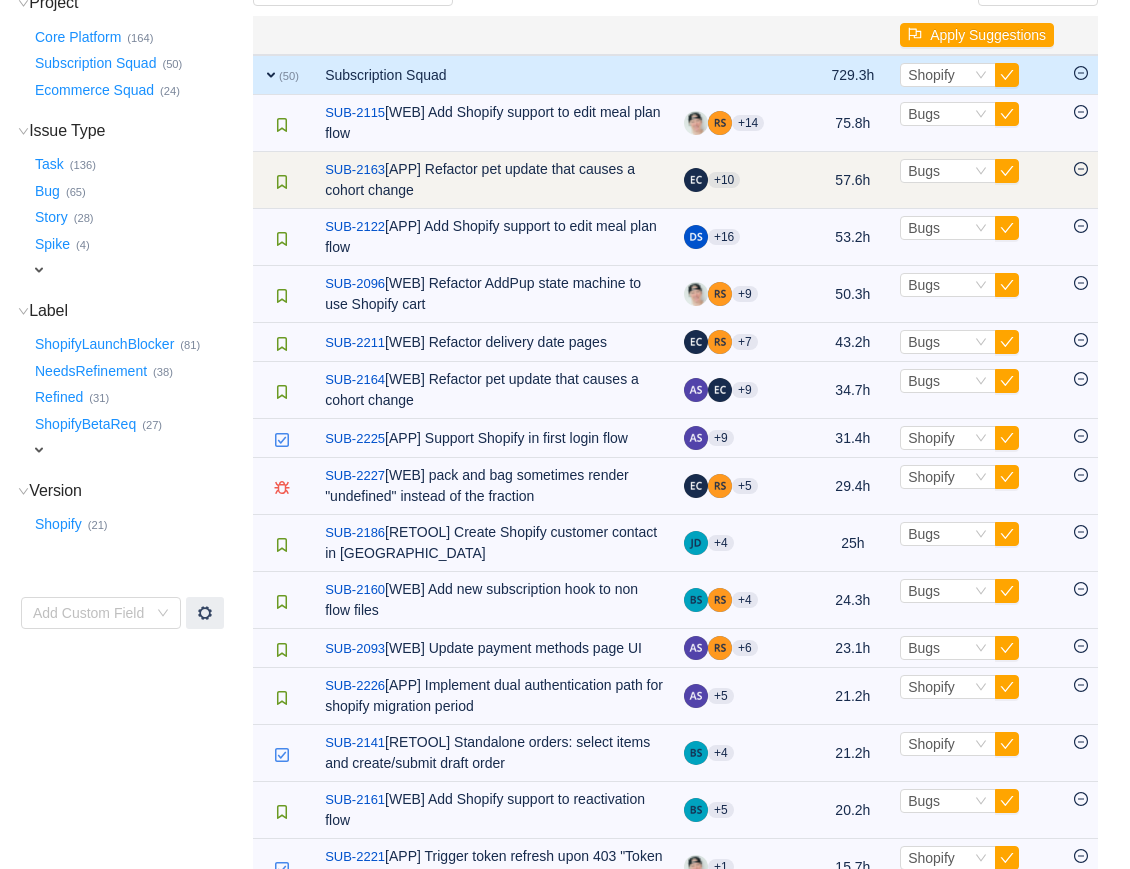 scroll, scrollTop: 119, scrollLeft: 0, axis: vertical 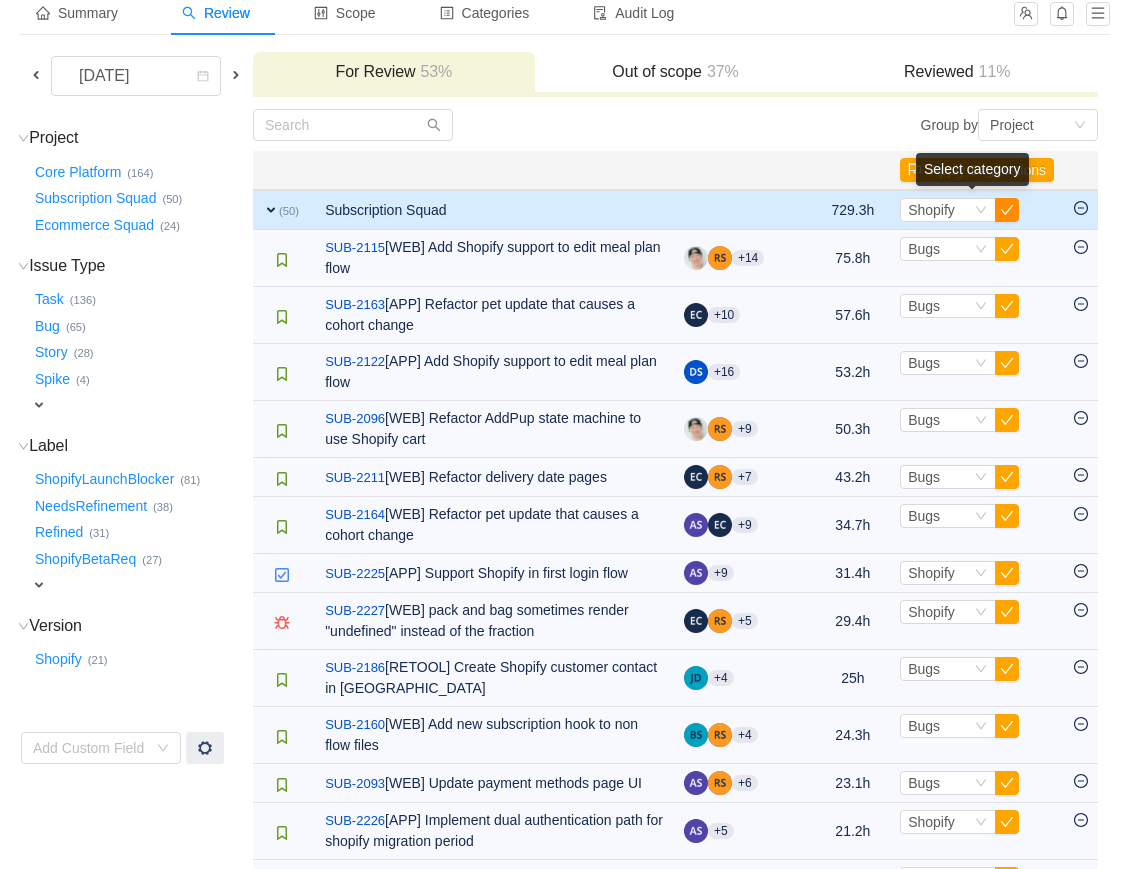 click at bounding box center [1007, 210] 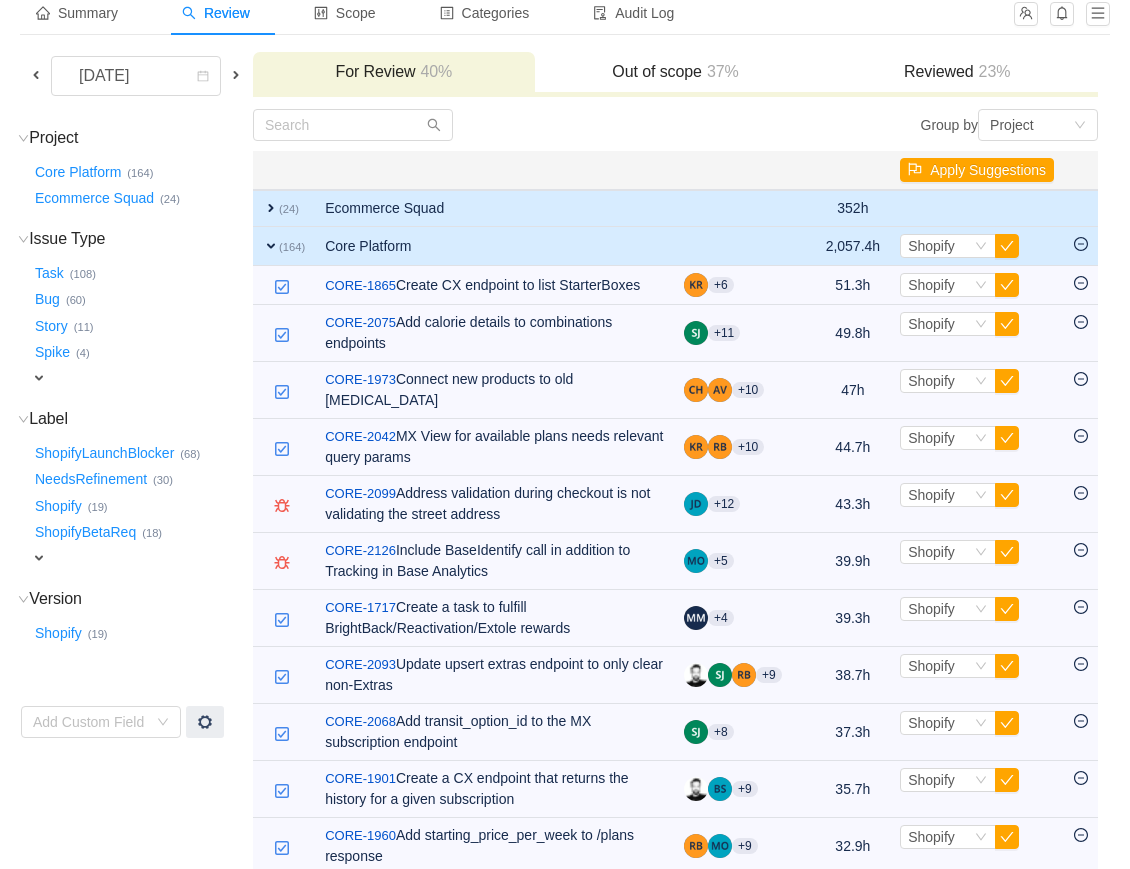 click on "expand" at bounding box center (271, 208) 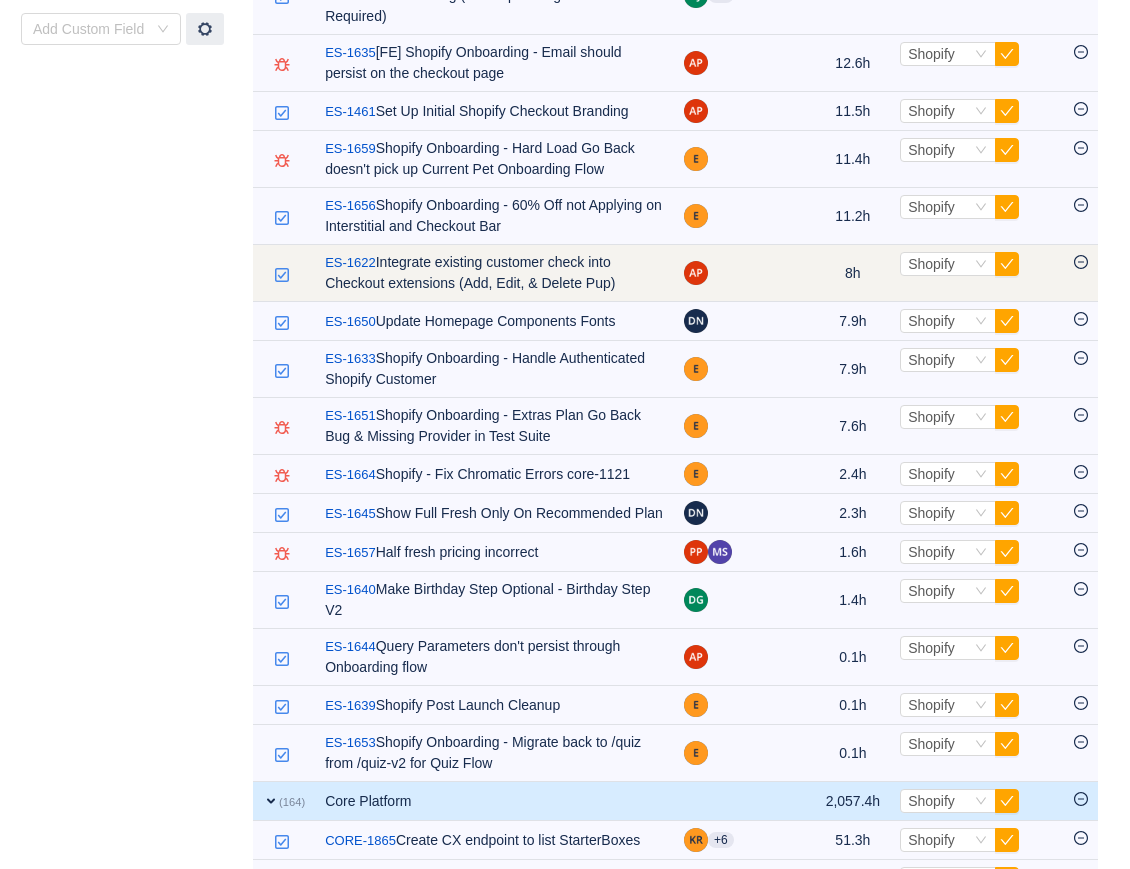 scroll, scrollTop: 823, scrollLeft: 0, axis: vertical 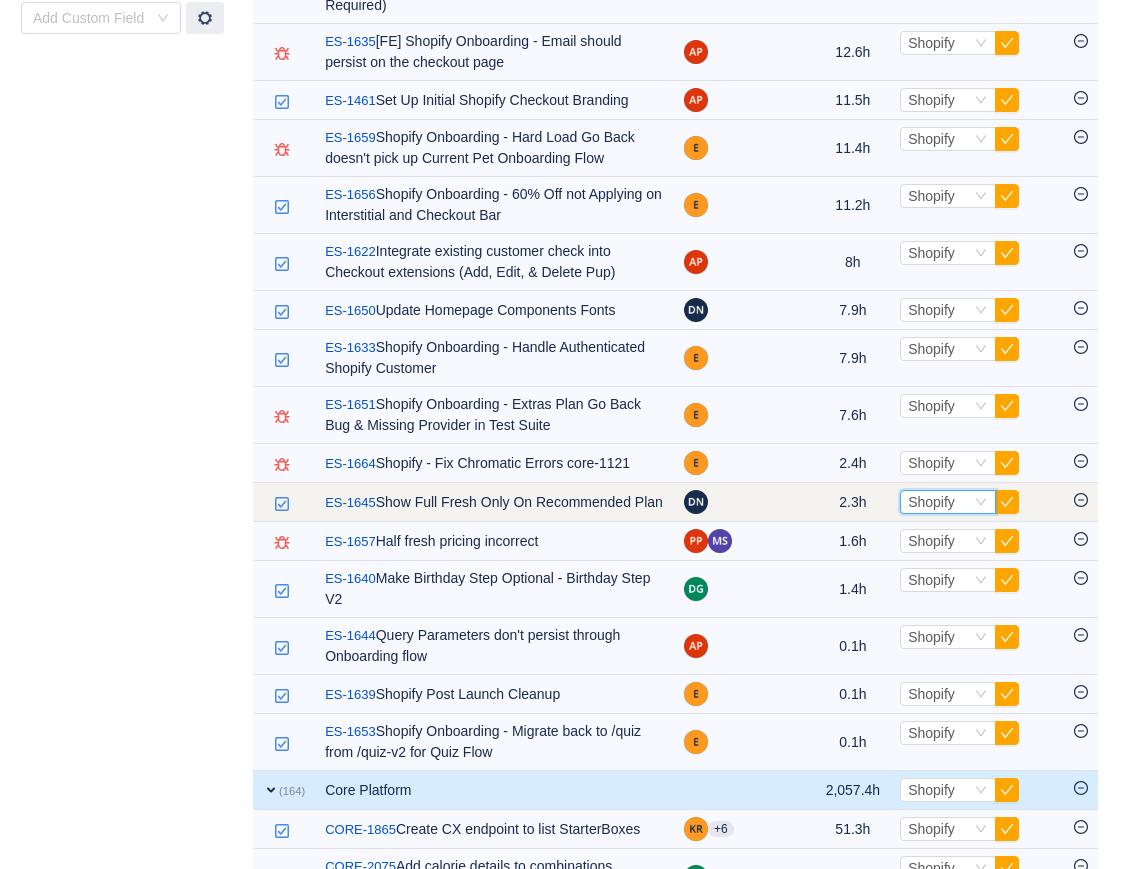 click on "Shopify" at bounding box center (931, 502) 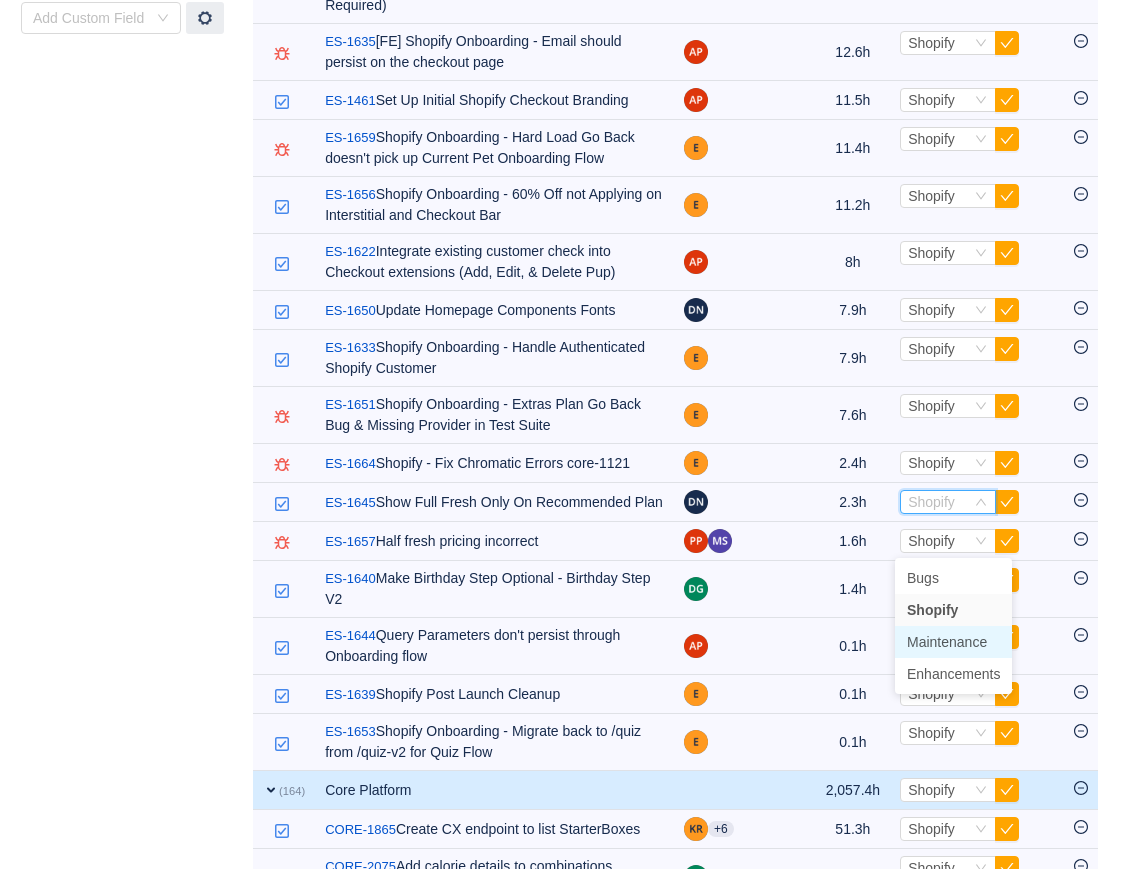 click on "Maintenance" at bounding box center [947, 642] 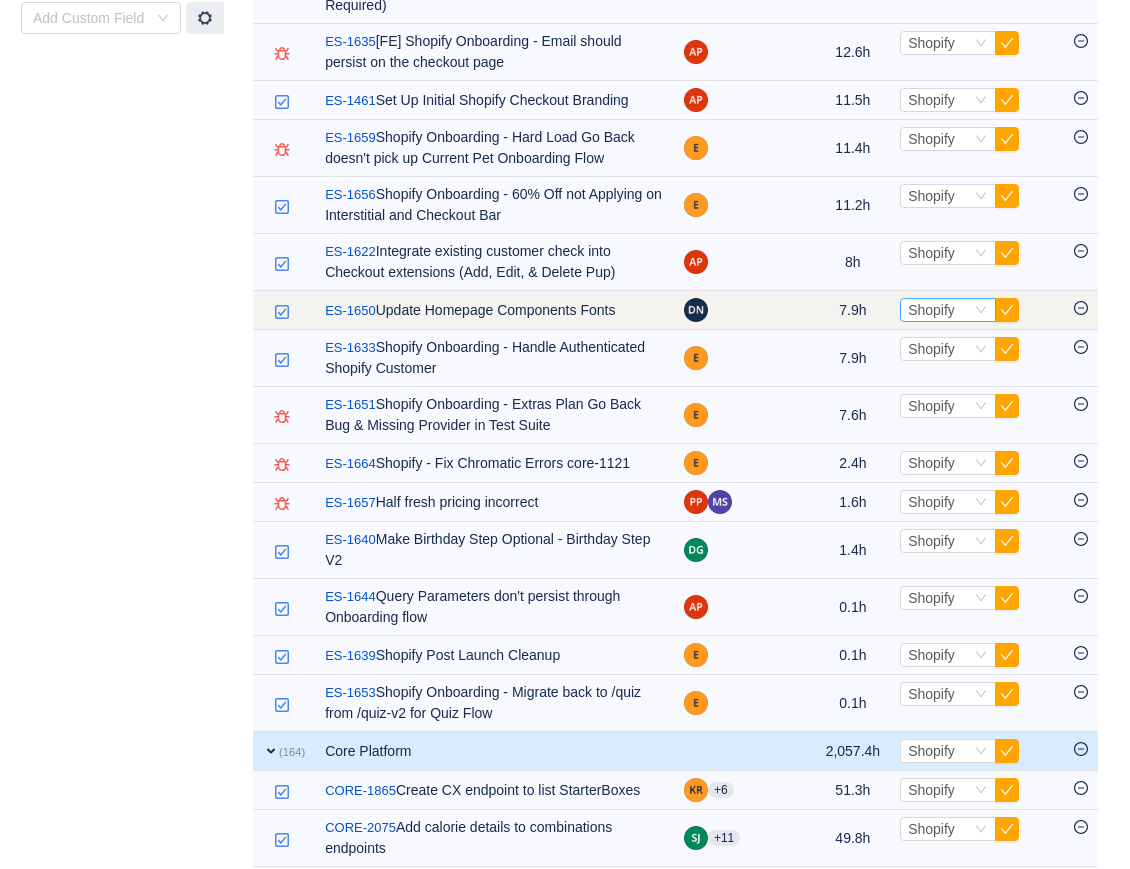 click on "Shopify" at bounding box center [931, 310] 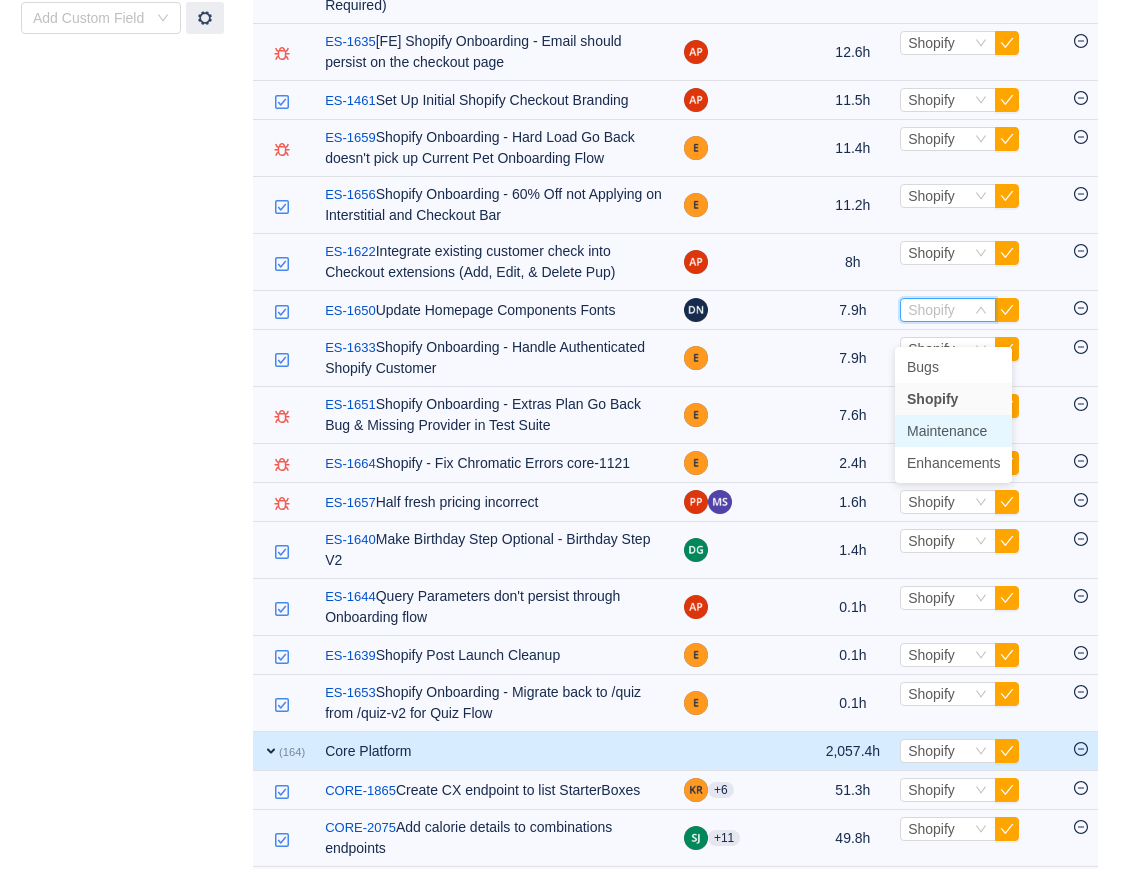 click on "Maintenance" at bounding box center [947, 431] 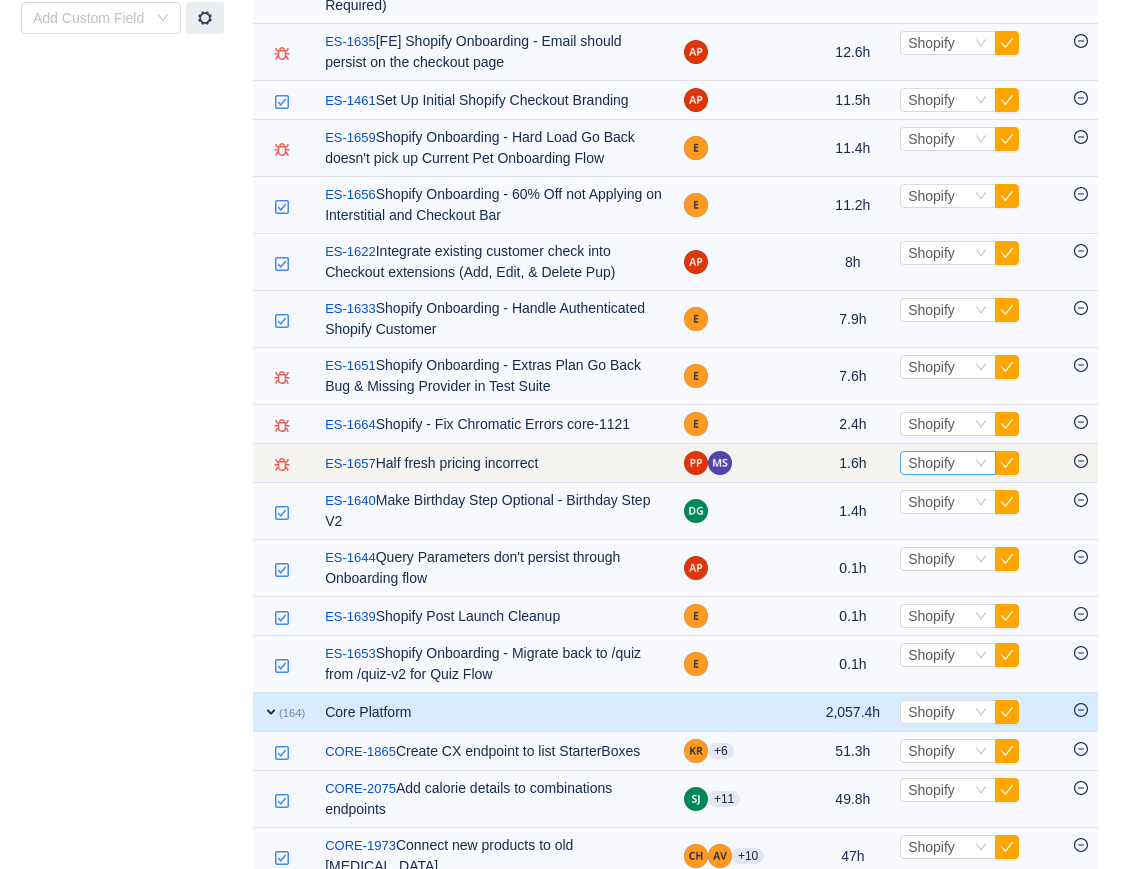click on "Shopify" at bounding box center [931, 463] 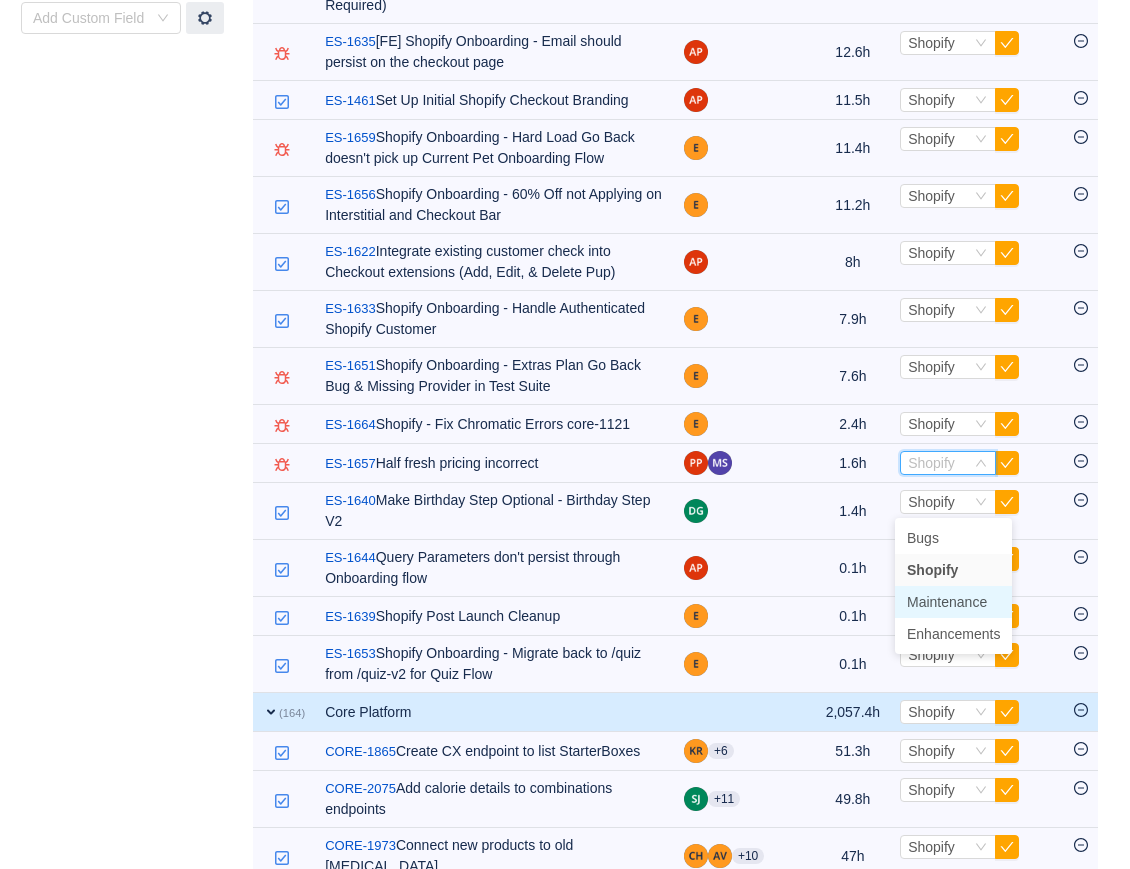 click on "Maintenance" at bounding box center (947, 602) 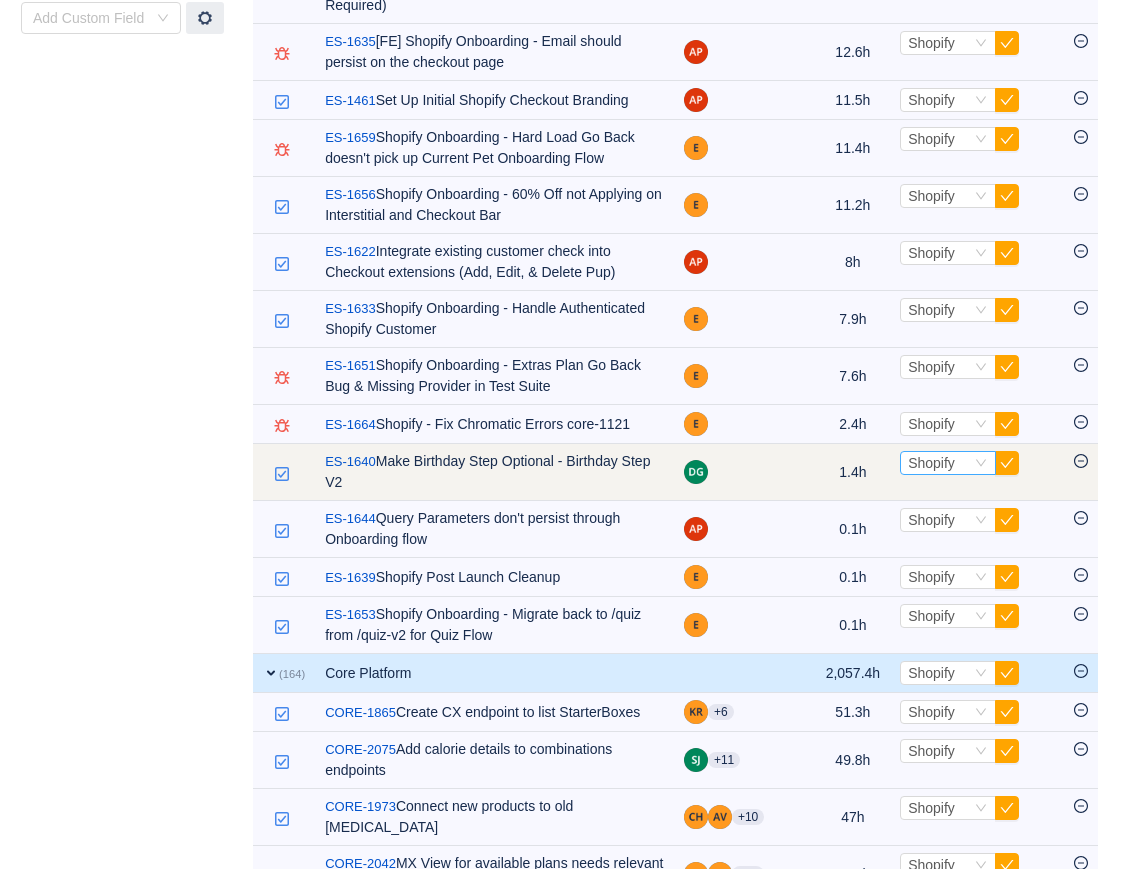 click on "Shopify" at bounding box center (931, 463) 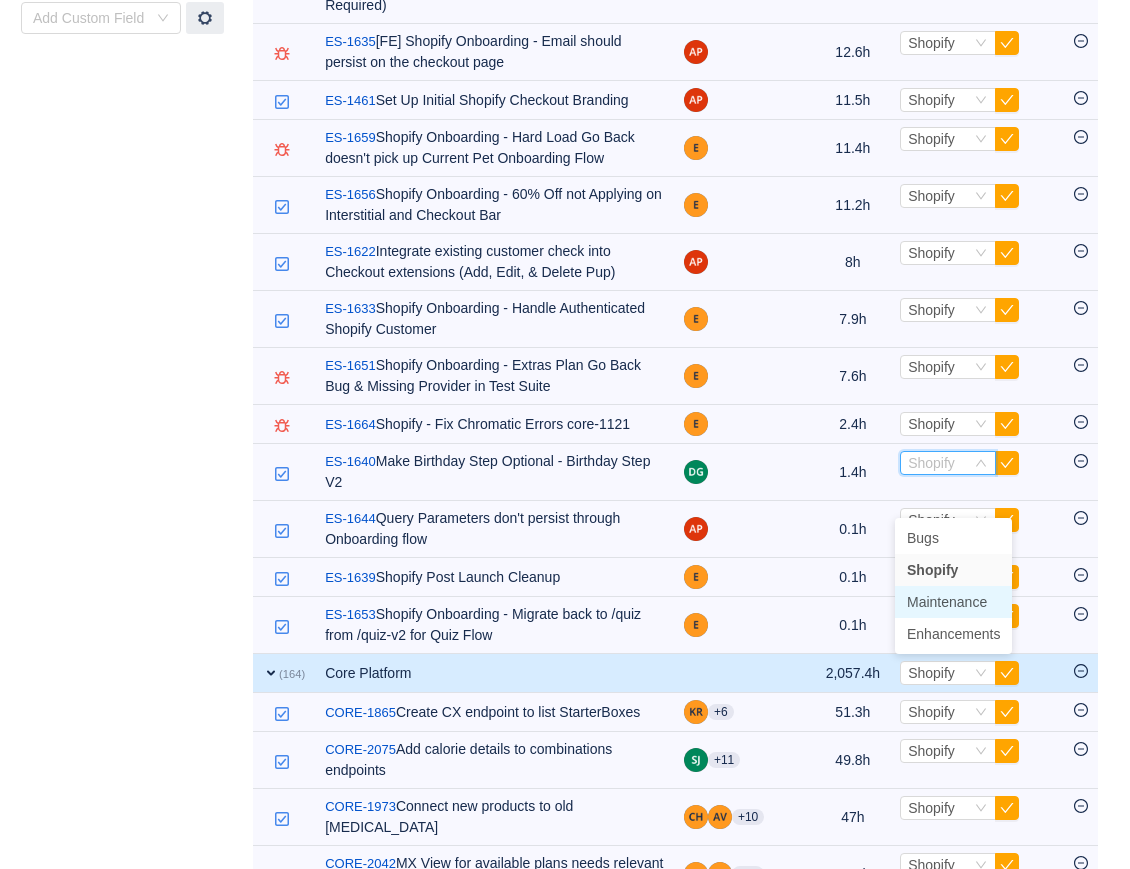click on "Maintenance" at bounding box center [947, 602] 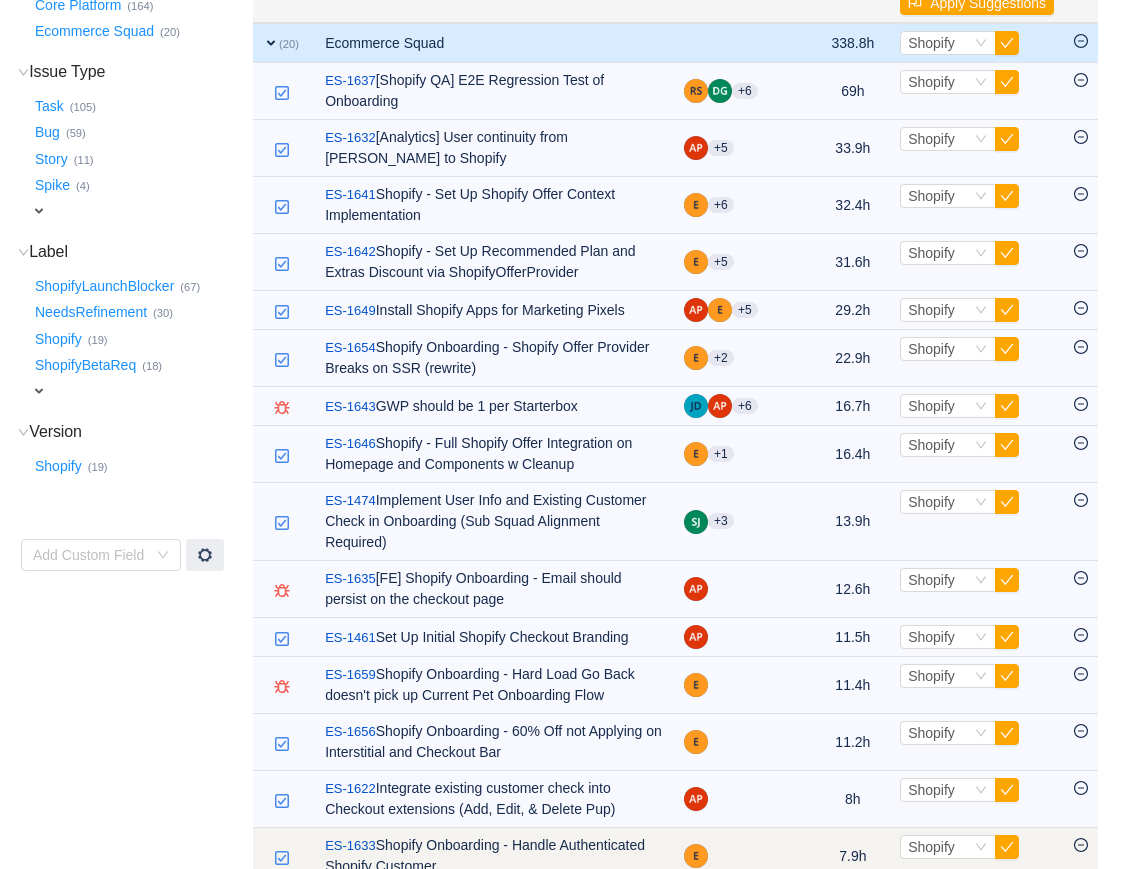 scroll, scrollTop: 113, scrollLeft: 0, axis: vertical 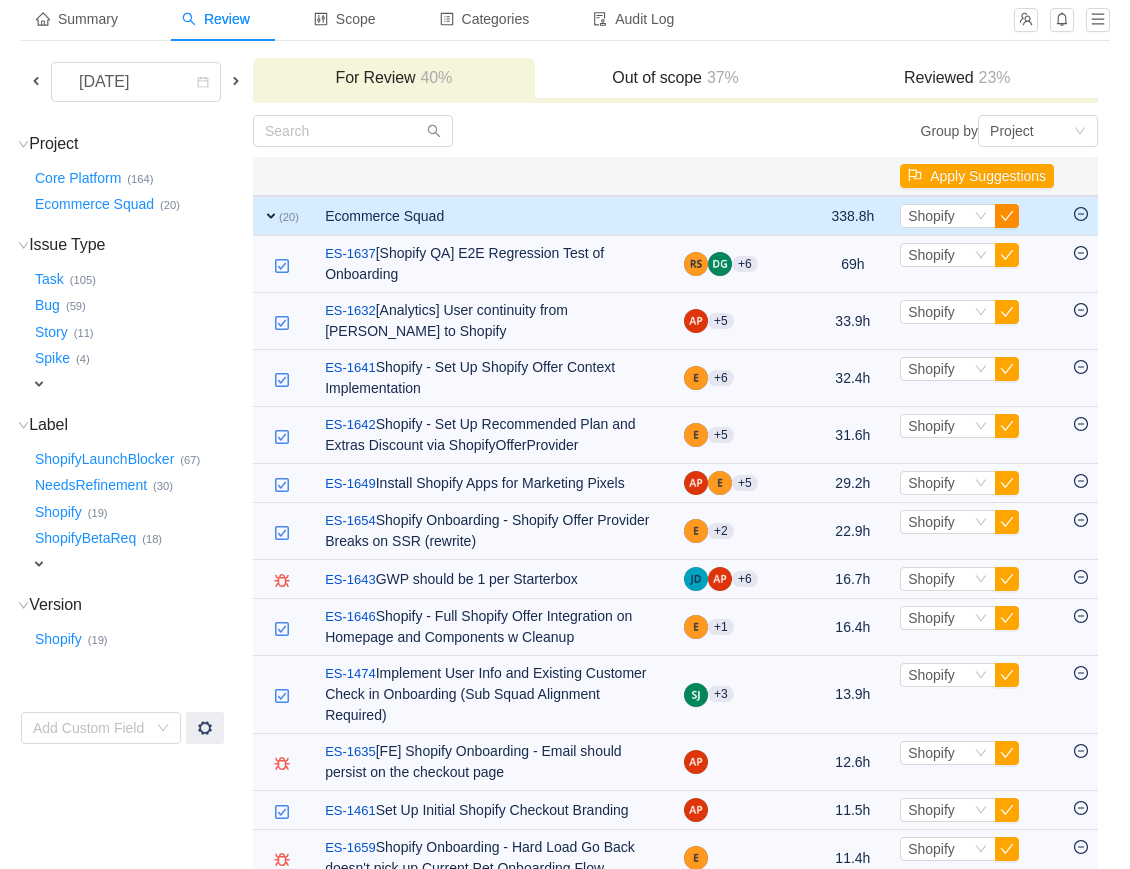 click at bounding box center [1007, 216] 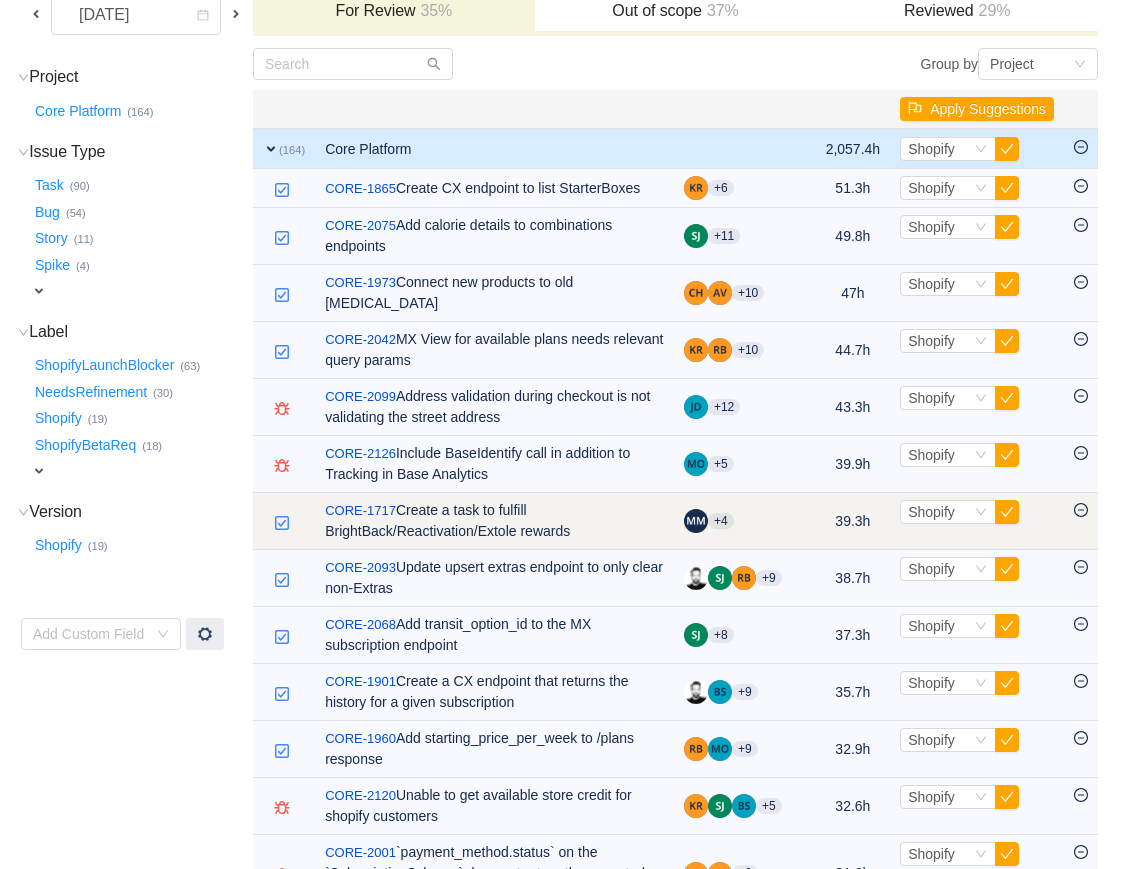 scroll, scrollTop: 184, scrollLeft: 0, axis: vertical 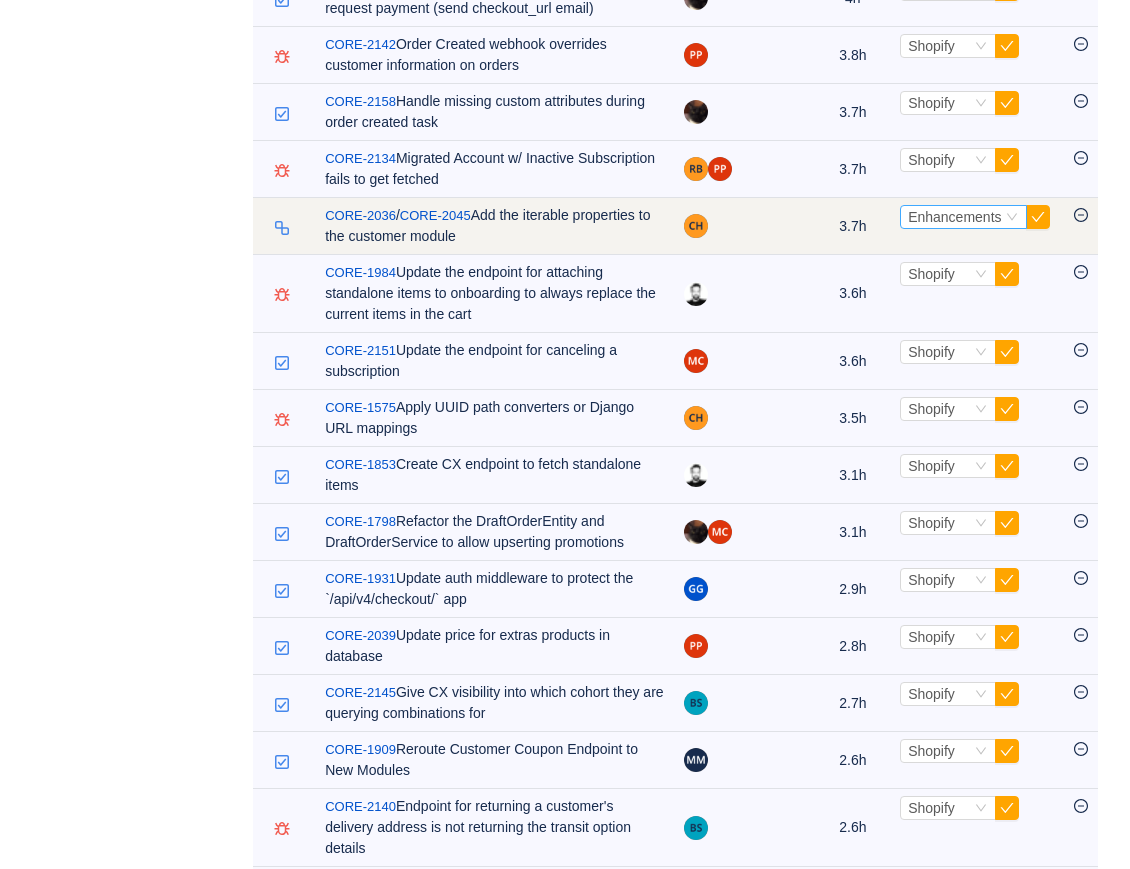 click on "Enhancements" at bounding box center (954, 217) 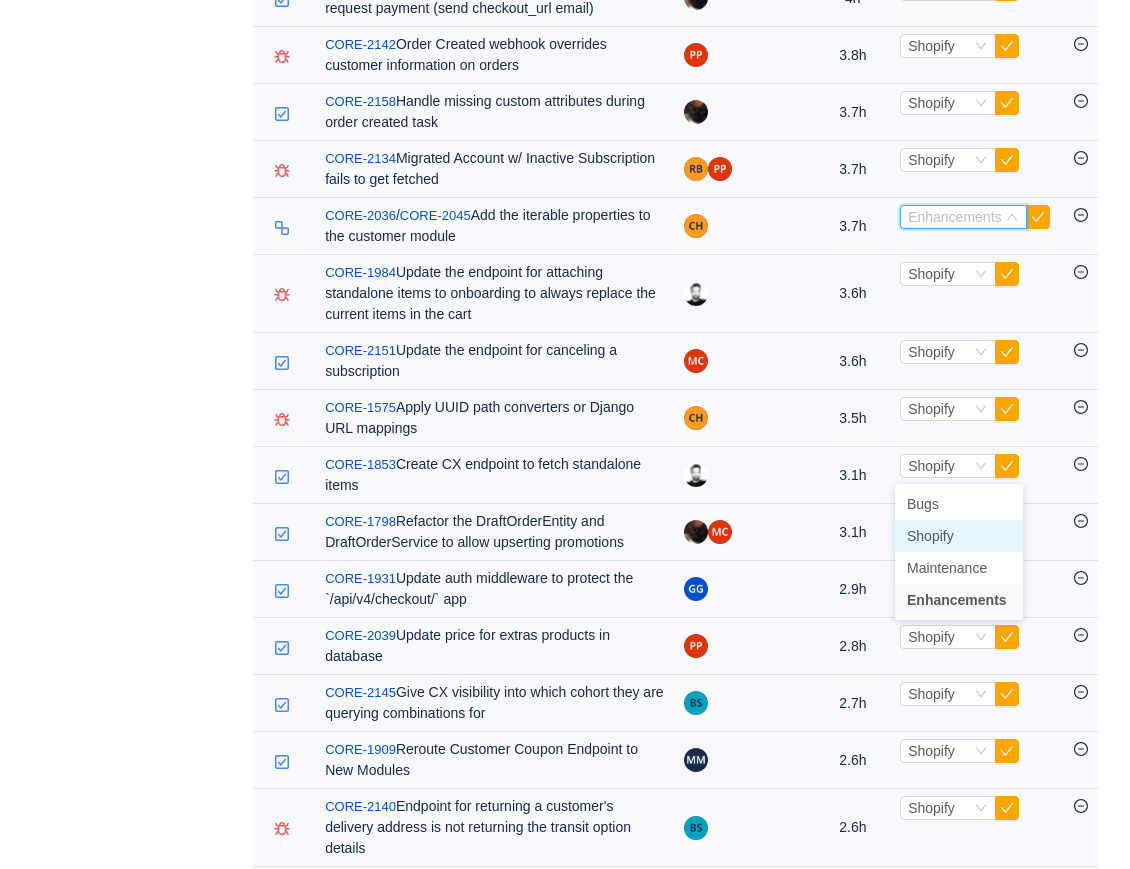 click on "Shopify" at bounding box center (930, 536) 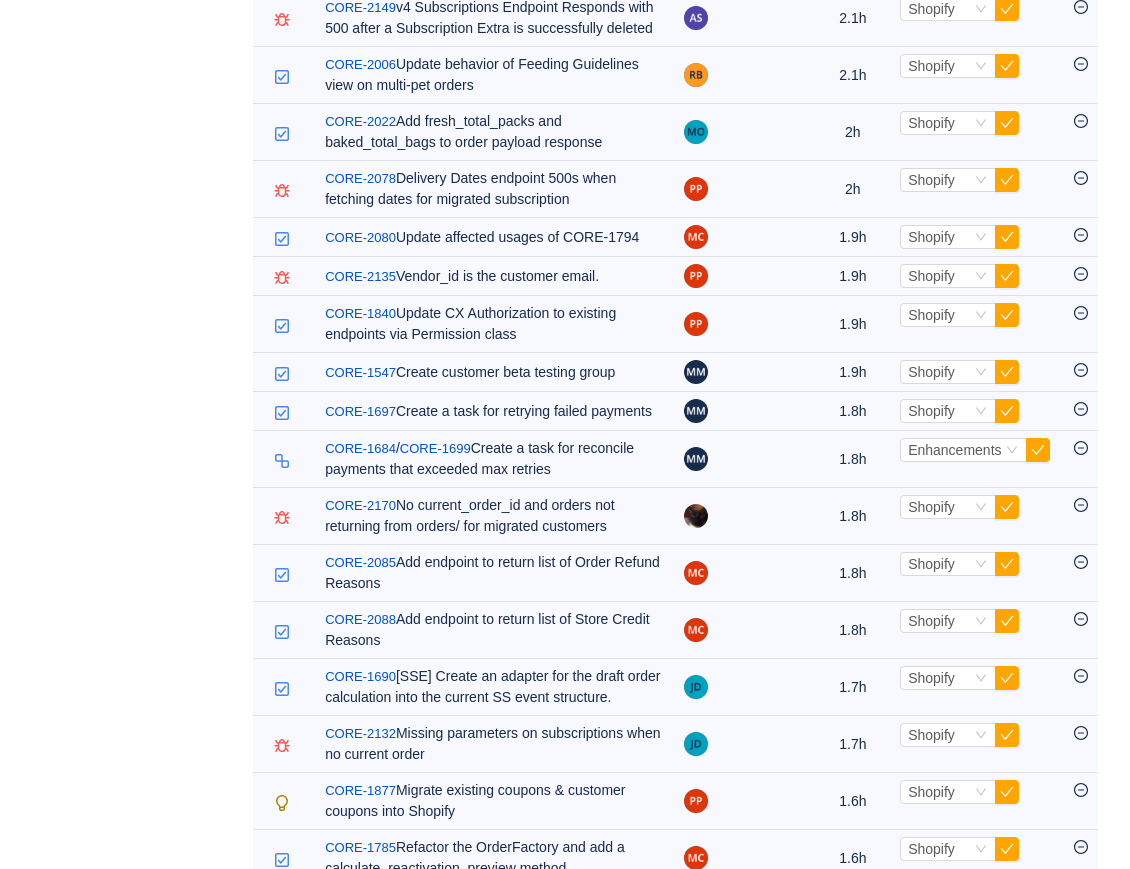 scroll, scrollTop: 8098, scrollLeft: 0, axis: vertical 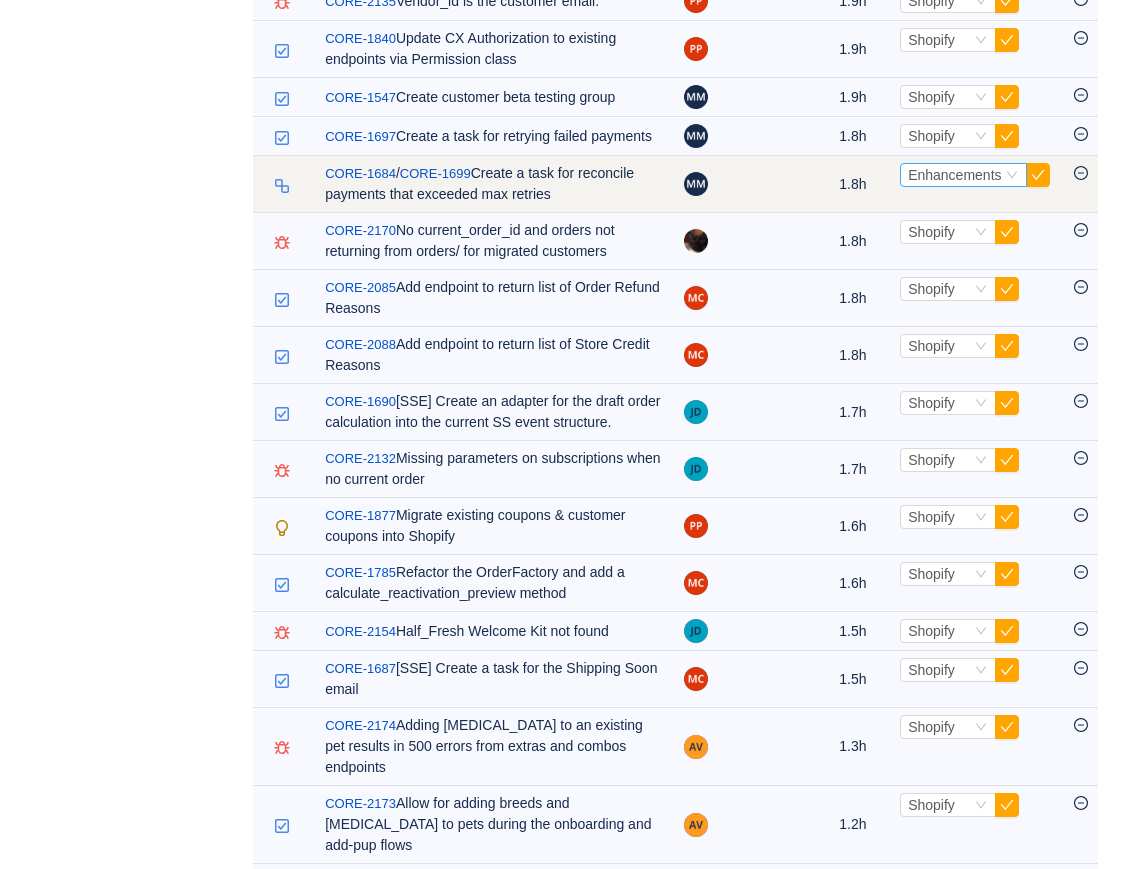 click on "Enhancements" at bounding box center (954, 175) 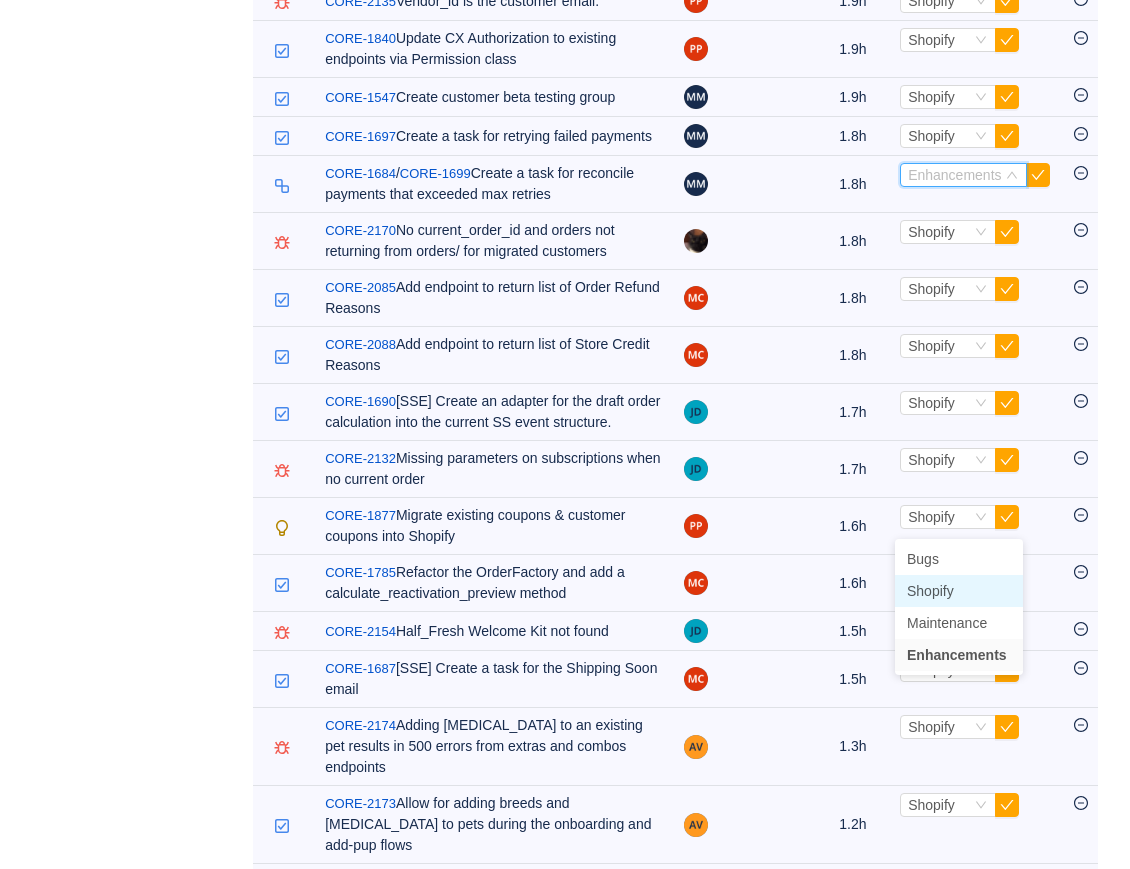 click on "Shopify" at bounding box center (930, 591) 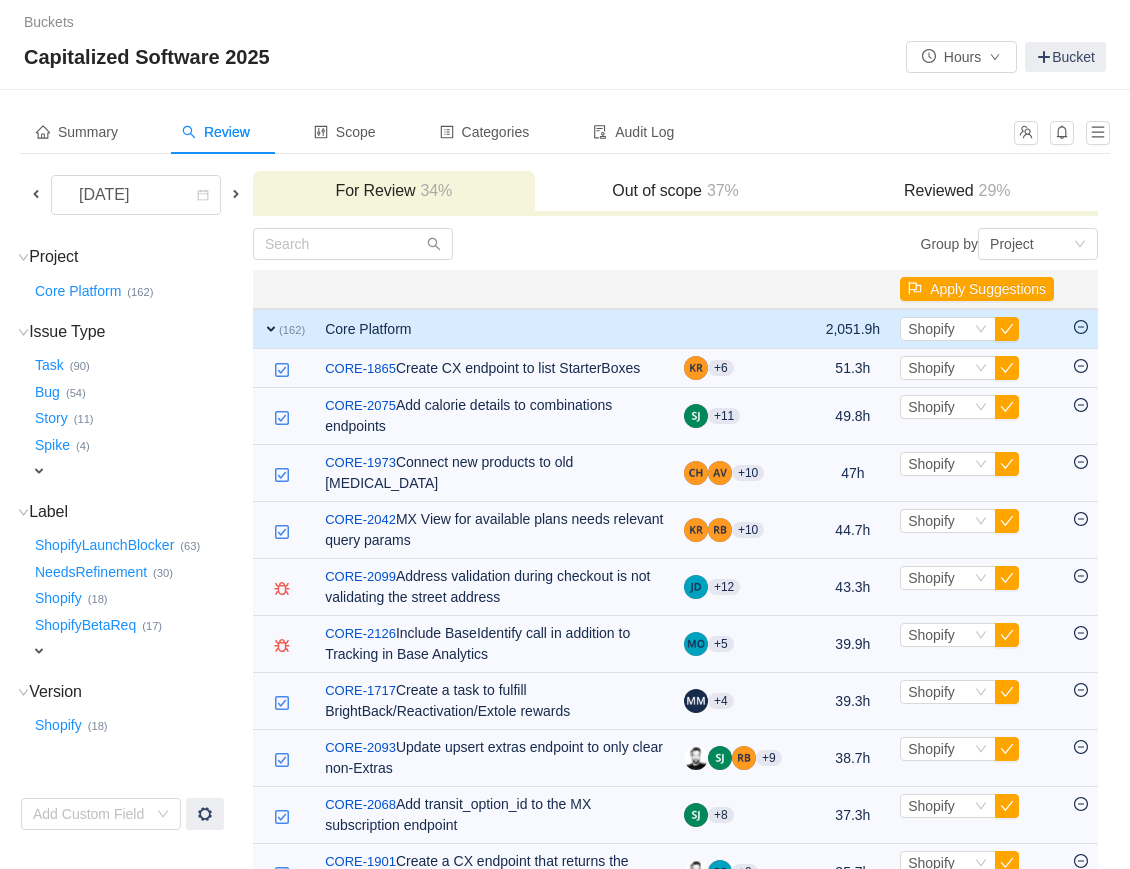 scroll, scrollTop: 0, scrollLeft: 0, axis: both 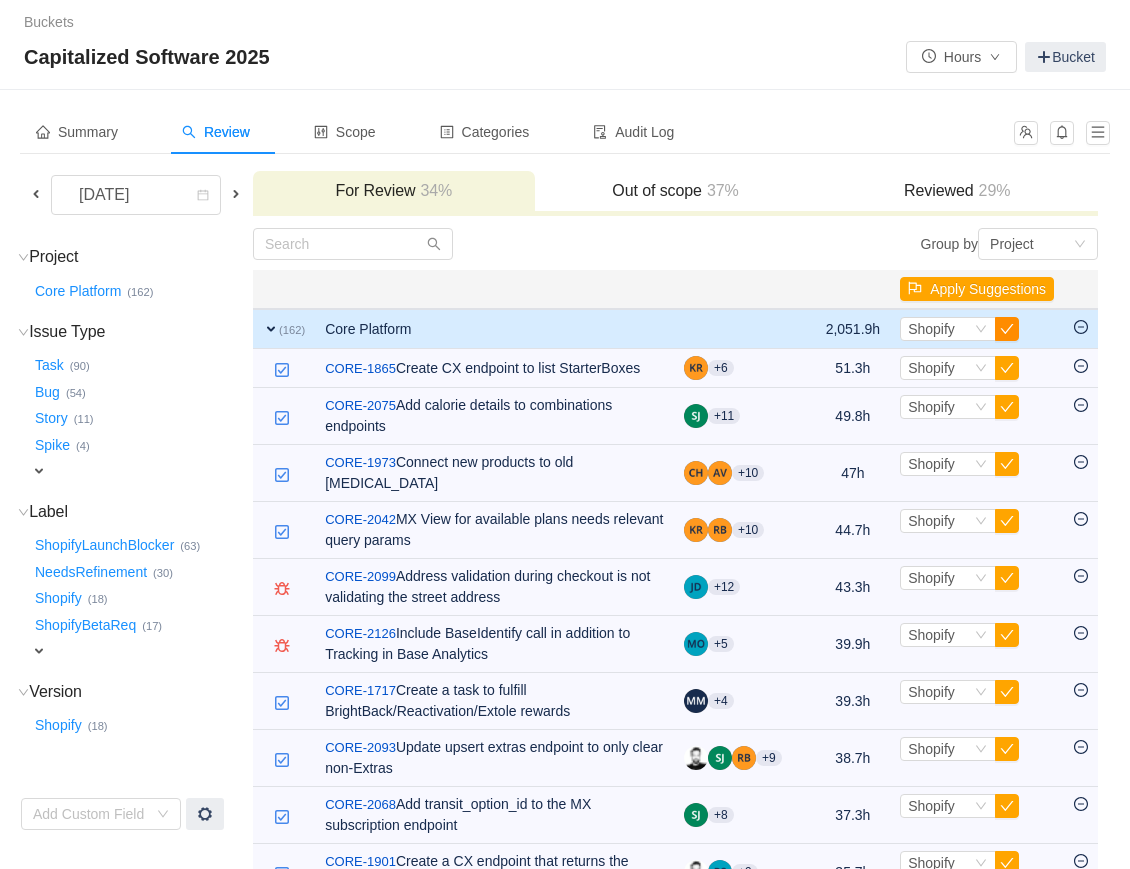 click at bounding box center (1007, 329) 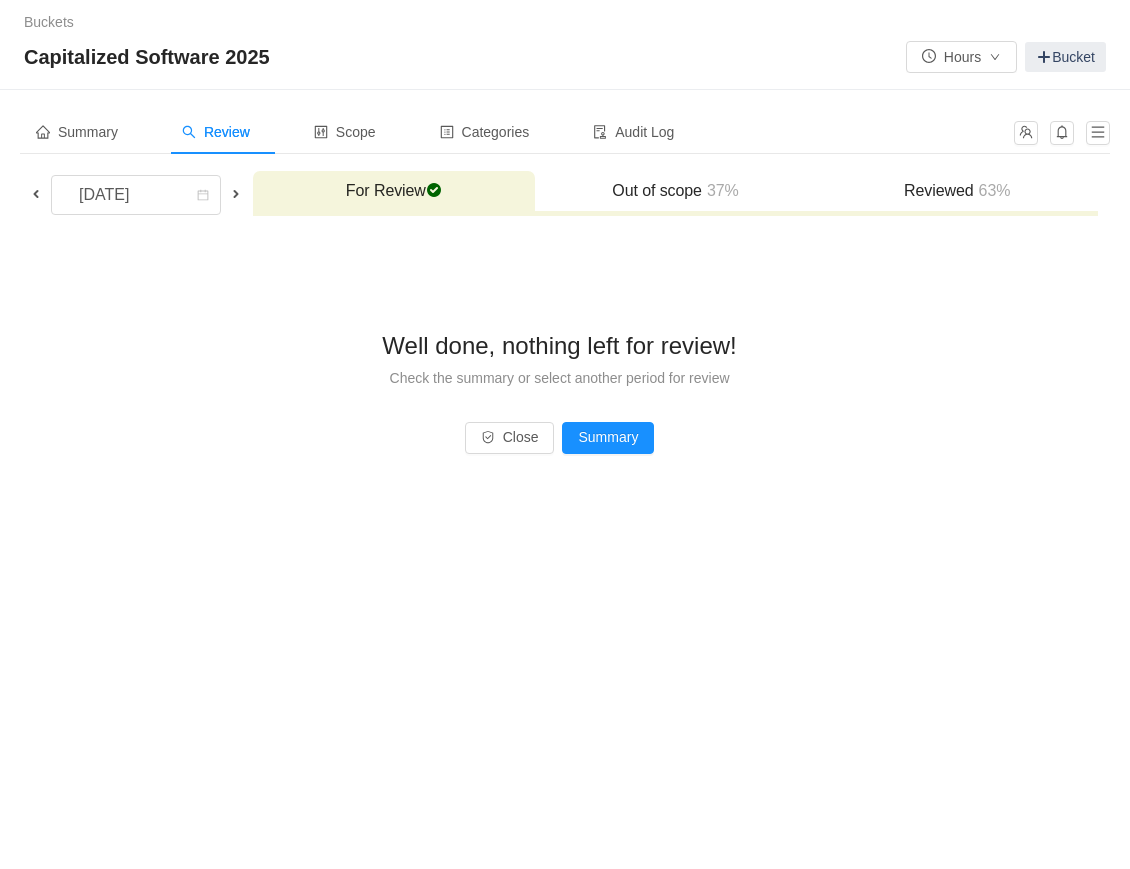click on "Reviewed  63%" at bounding box center [957, 191] 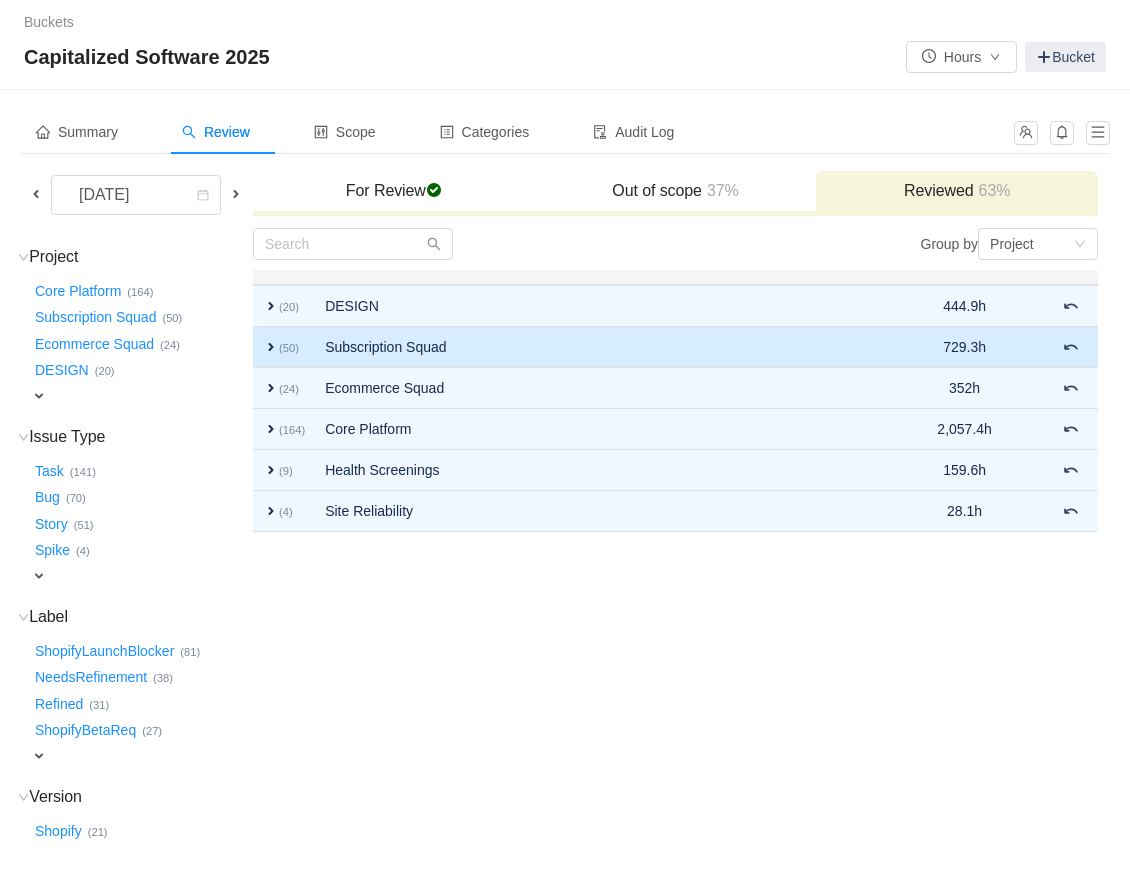 click on "expand" at bounding box center (271, 347) 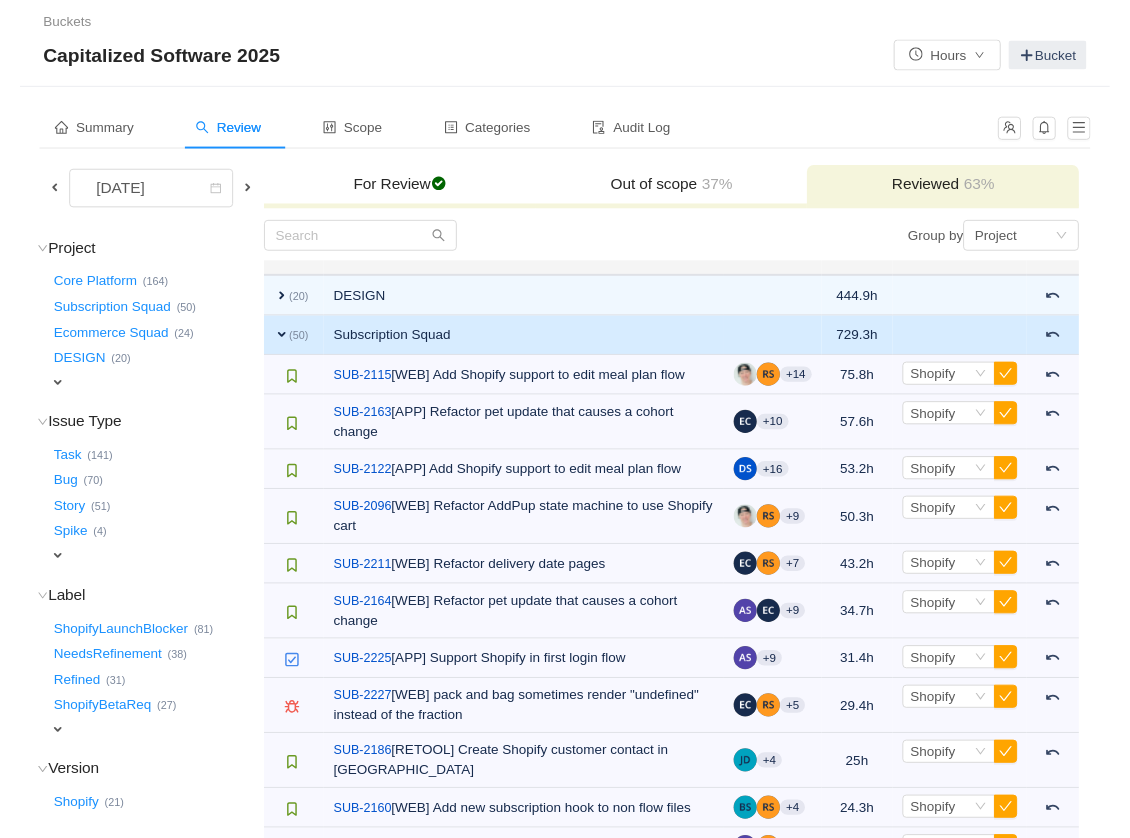 scroll, scrollTop: 0, scrollLeft: 0, axis: both 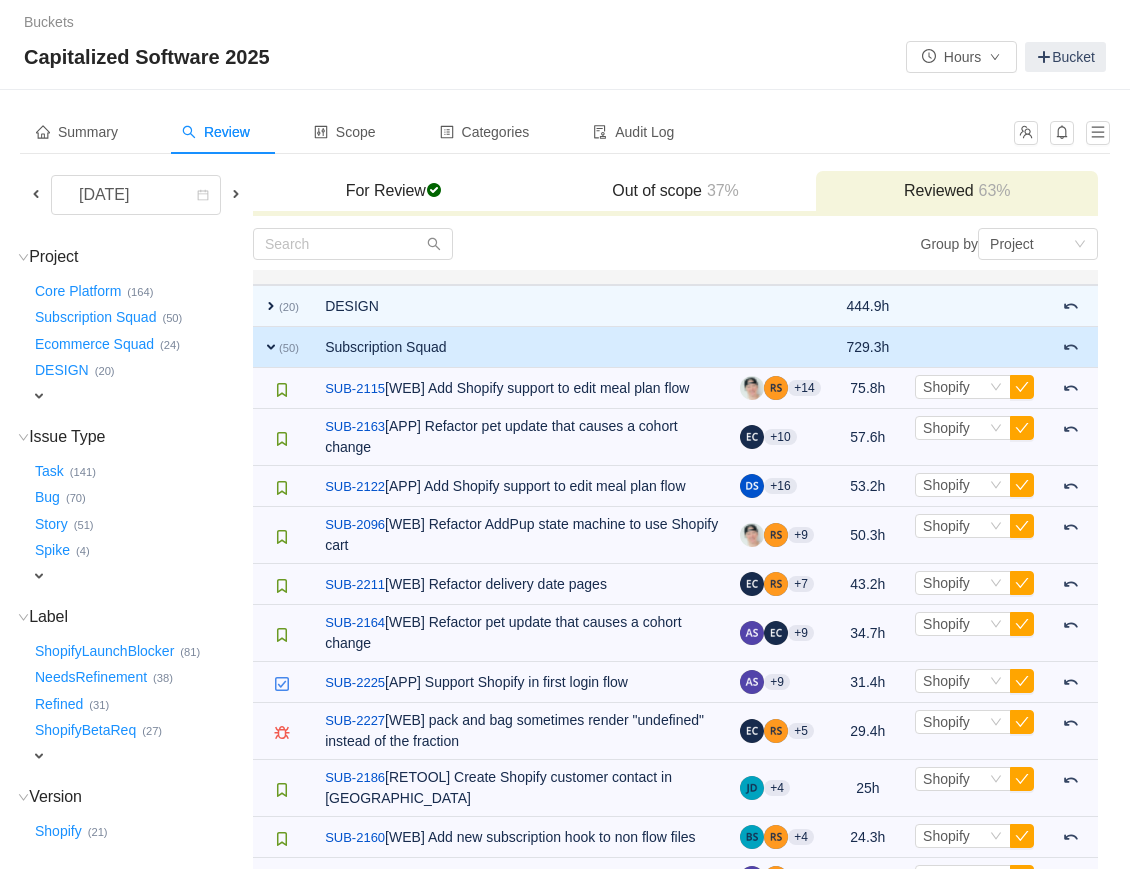 click on "expand" at bounding box center [271, 347] 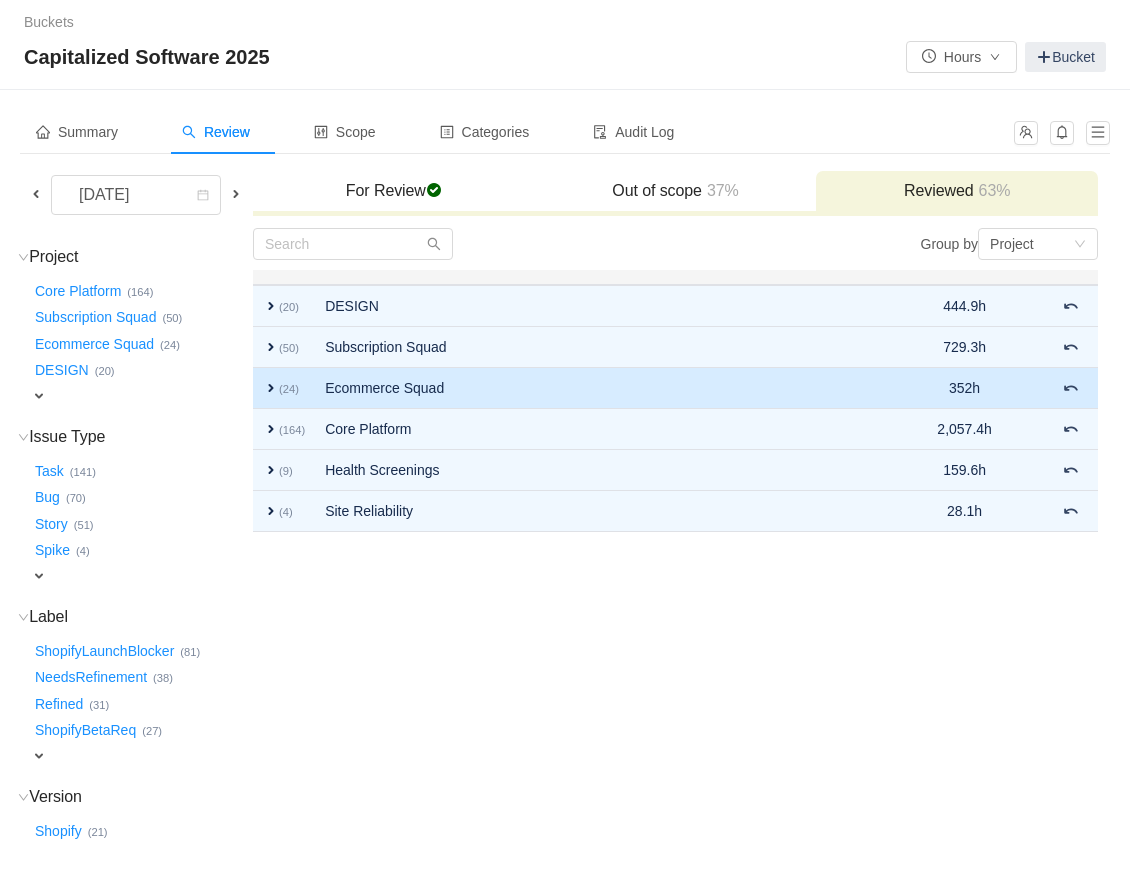 click on "expand" at bounding box center [271, 388] 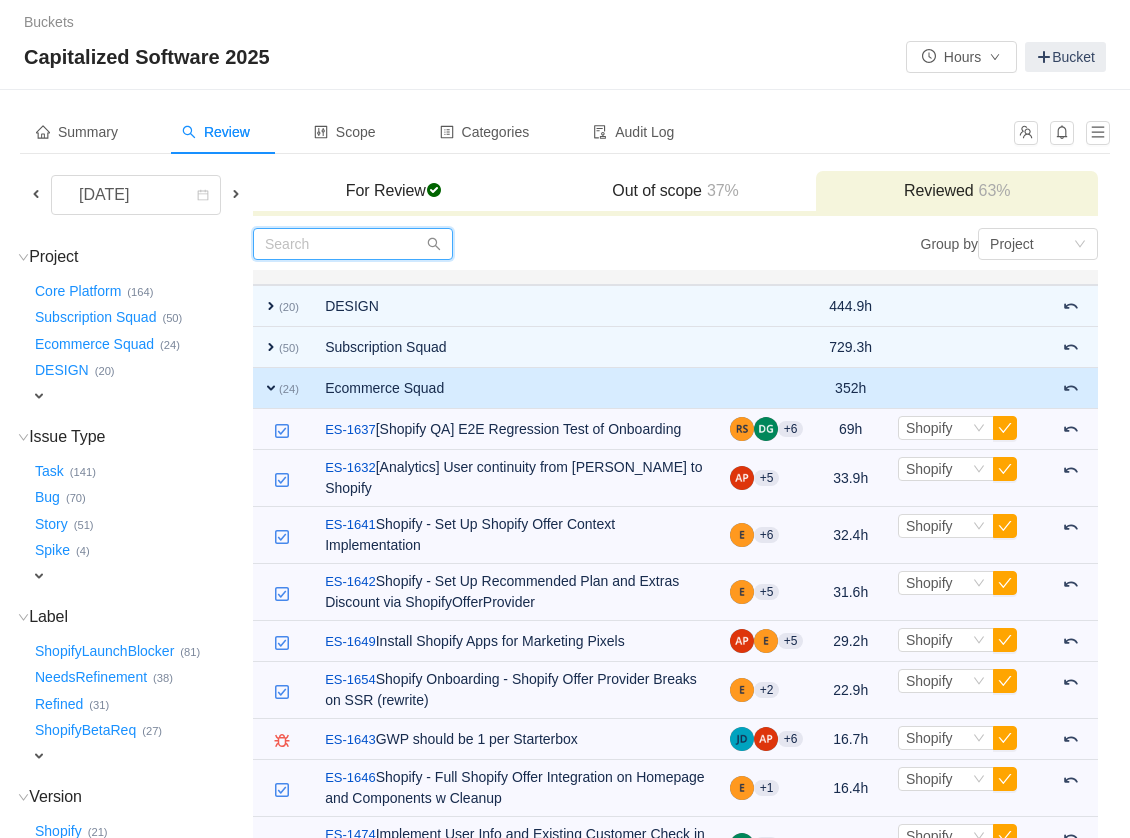 click at bounding box center [353, 244] 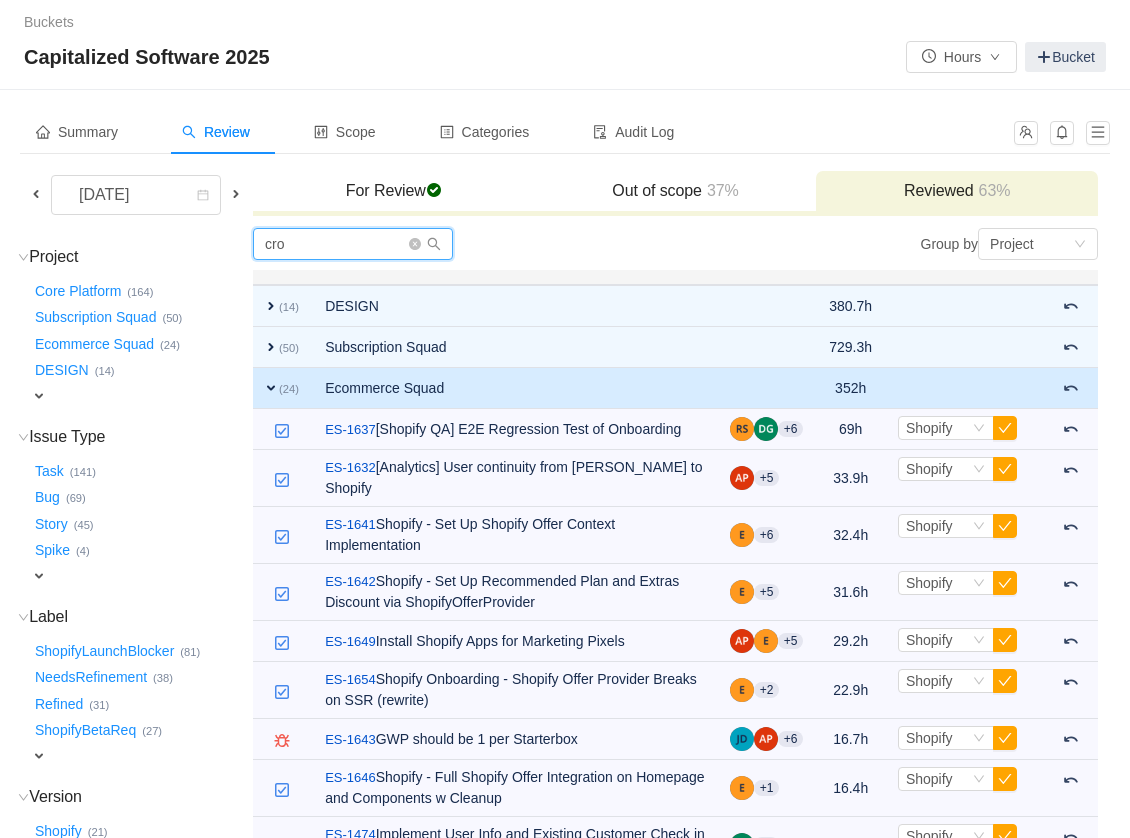 type on "cro" 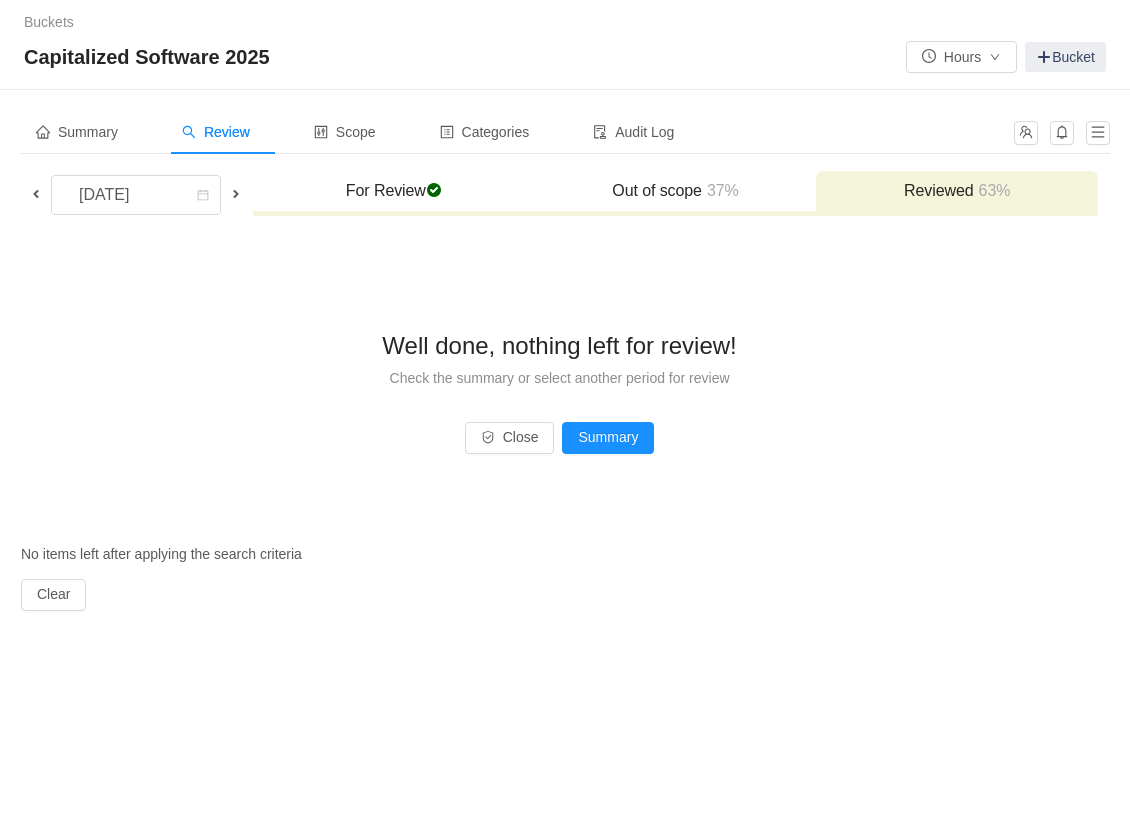 click on "Summary   Review   Scope   Categories   Audit Log" at bounding box center [565, 140] 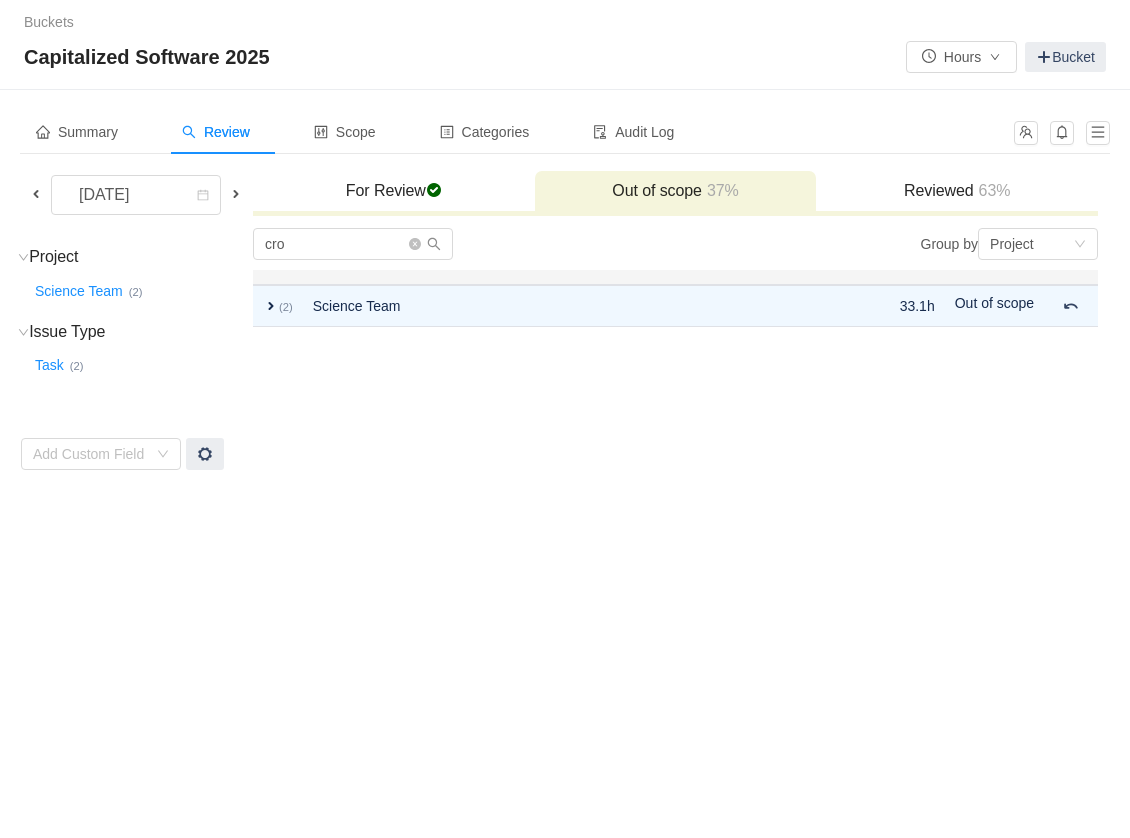 click on "Reviewed  63%" at bounding box center [957, 192] 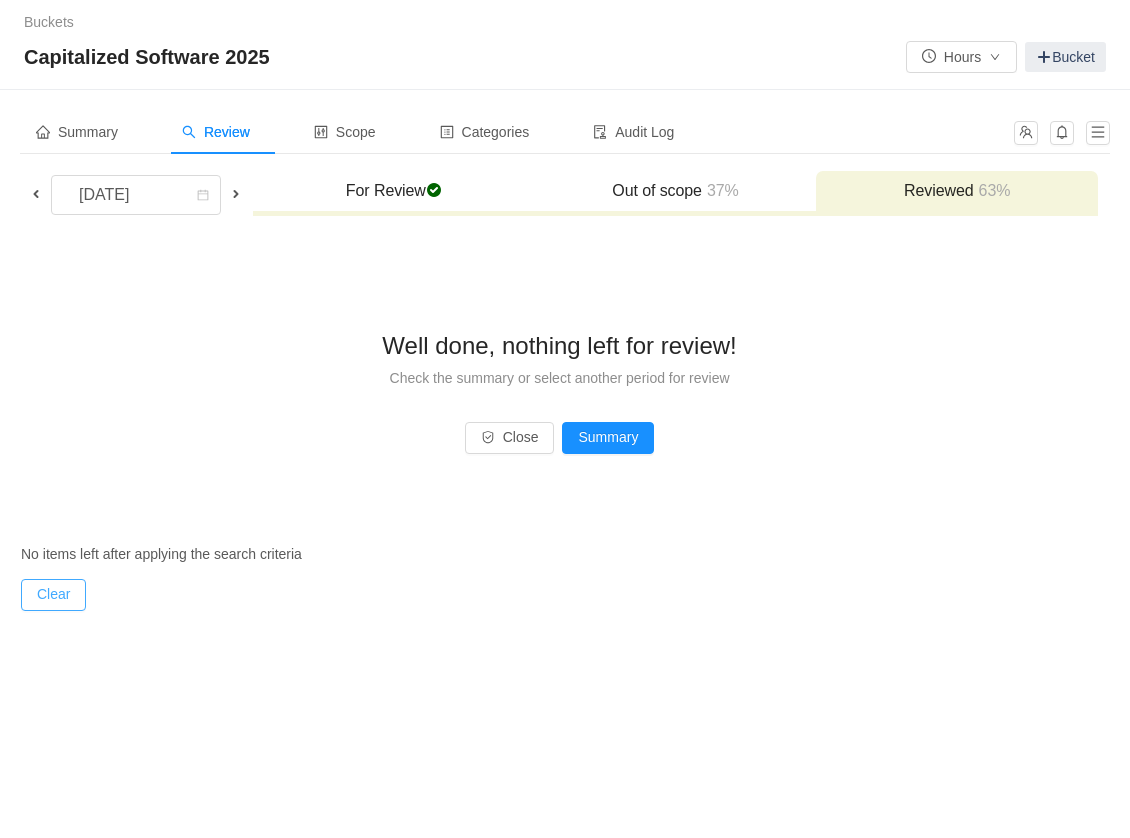 click on "Clear" at bounding box center [53, 595] 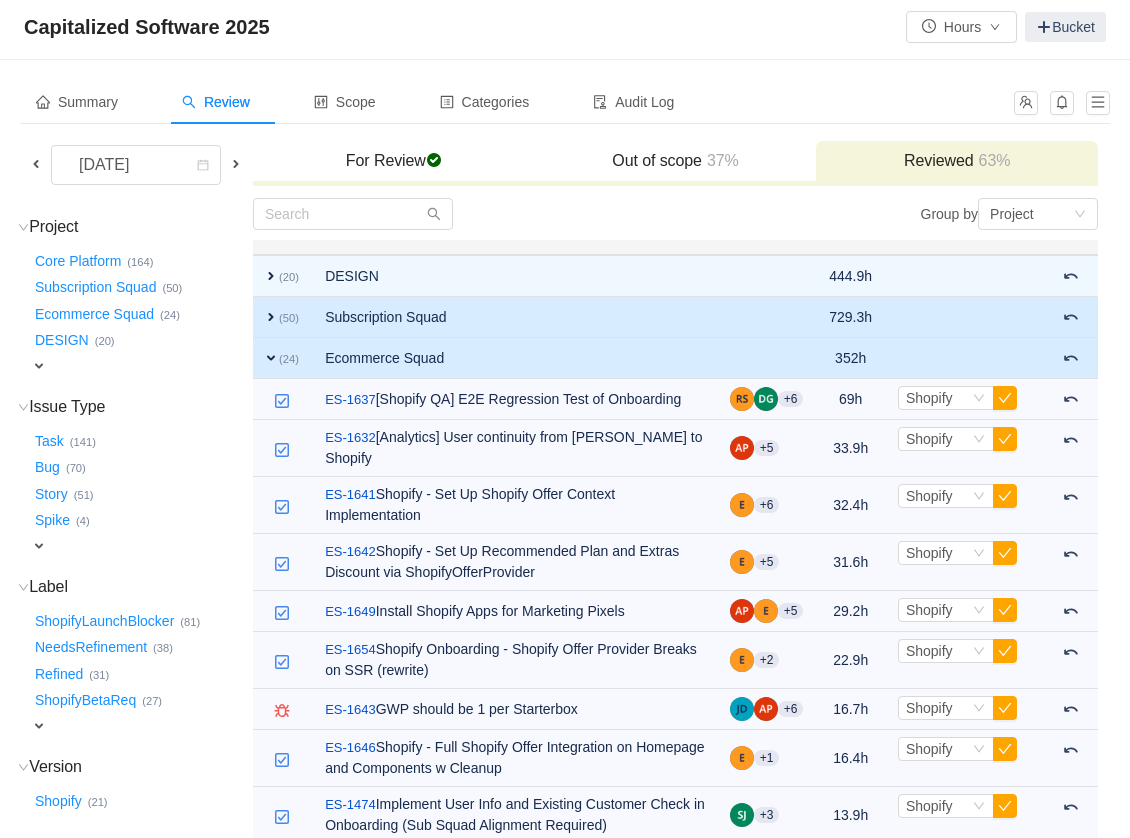 scroll, scrollTop: 31, scrollLeft: 0, axis: vertical 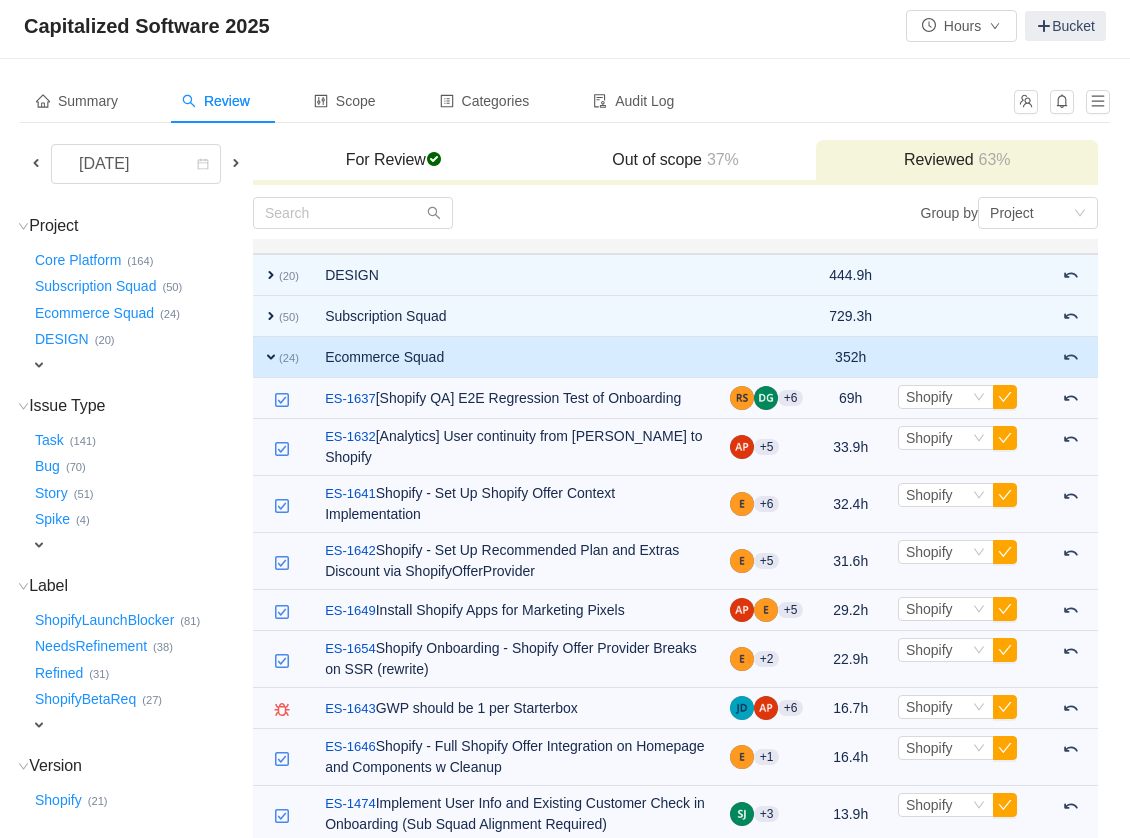 click on "expand" at bounding box center (271, 357) 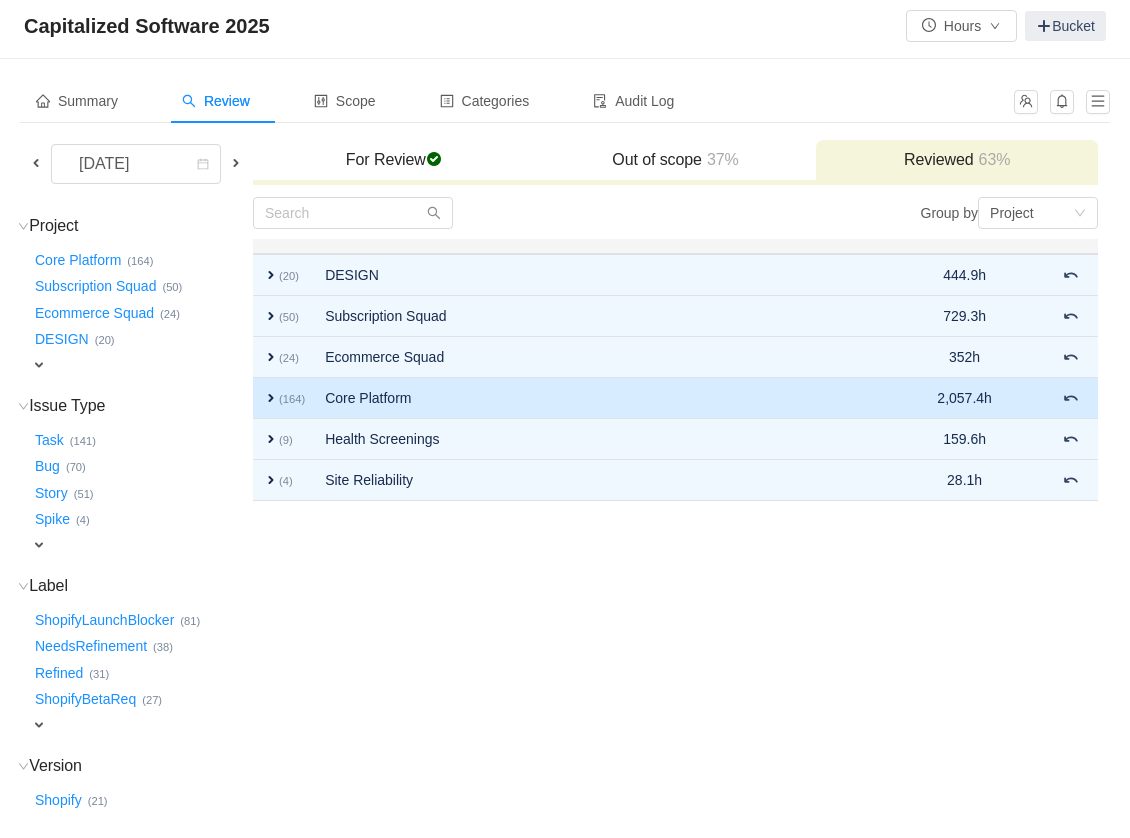 click on "expand (164)" at bounding box center [284, 398] 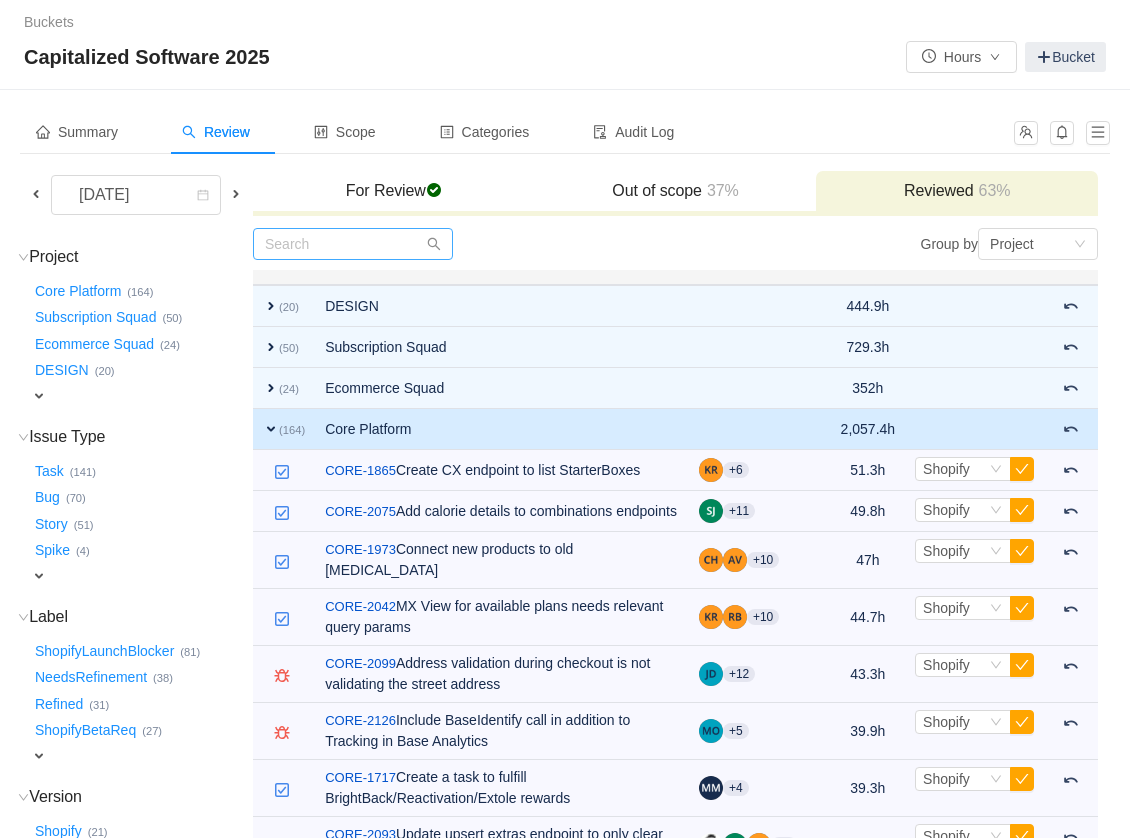 scroll, scrollTop: 0, scrollLeft: 0, axis: both 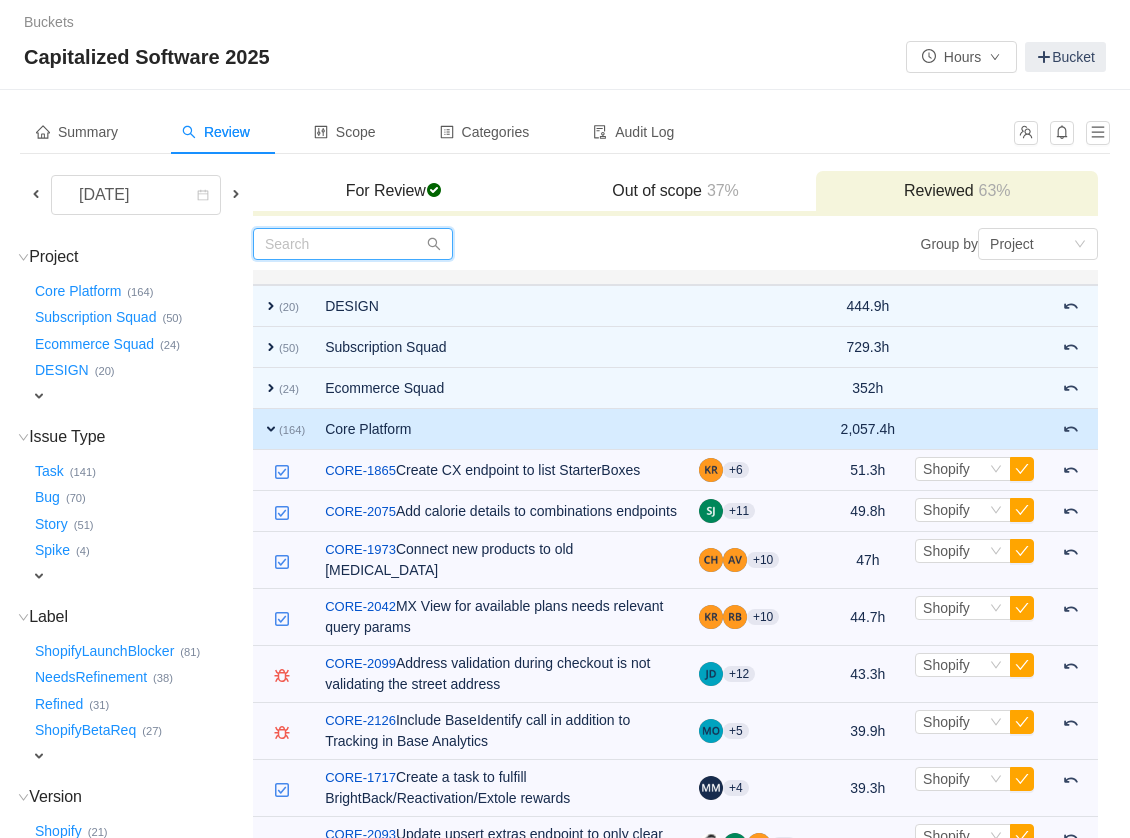 click at bounding box center [353, 244] 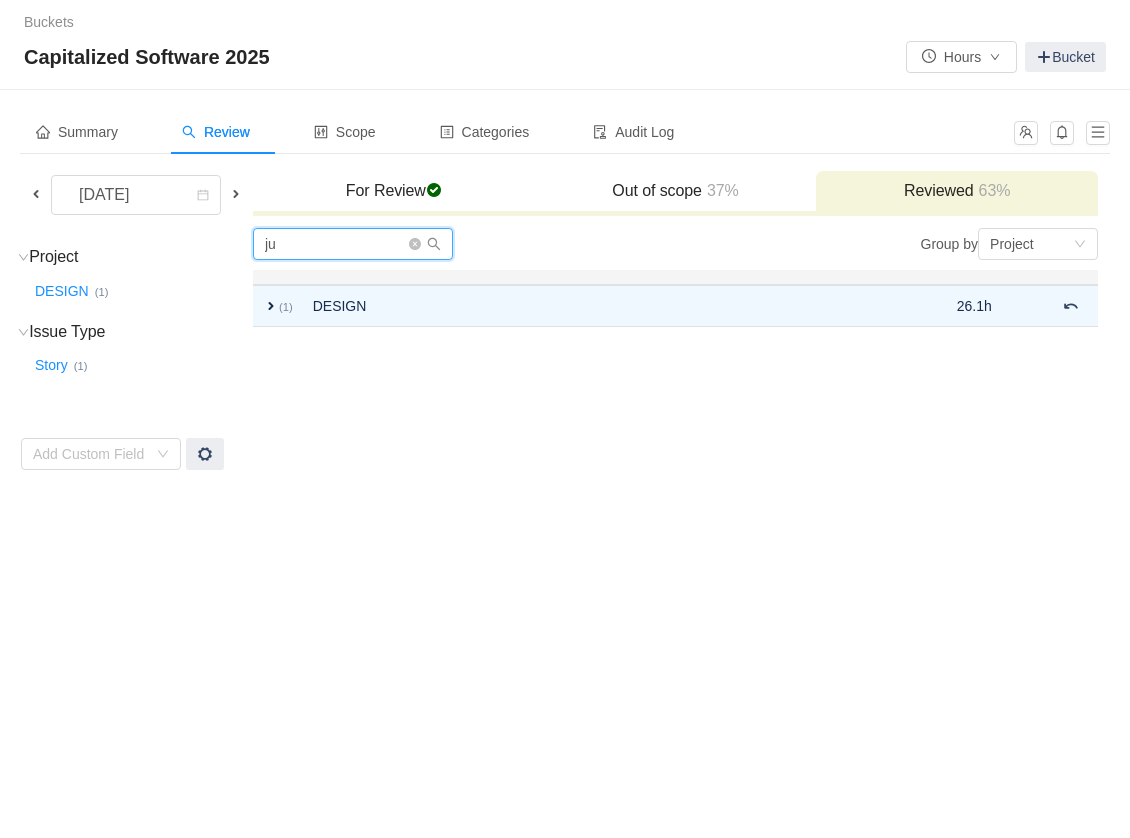 type on "j" 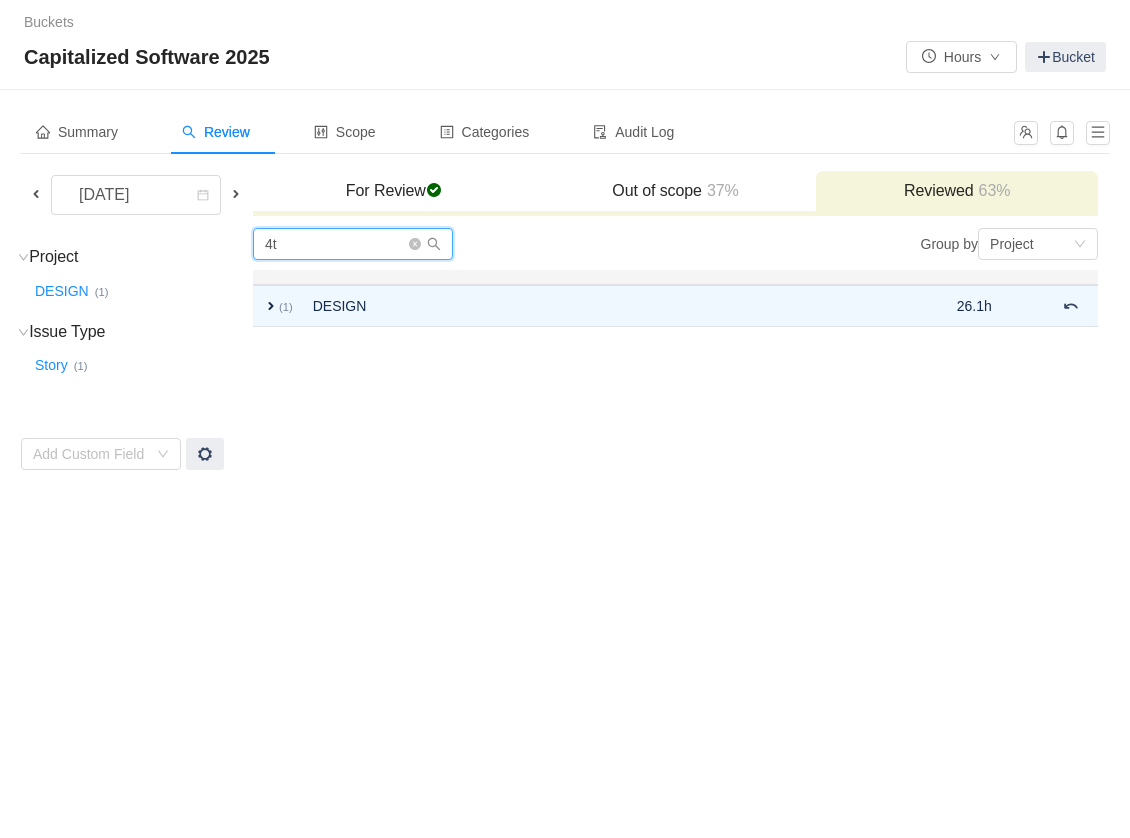 type on "4" 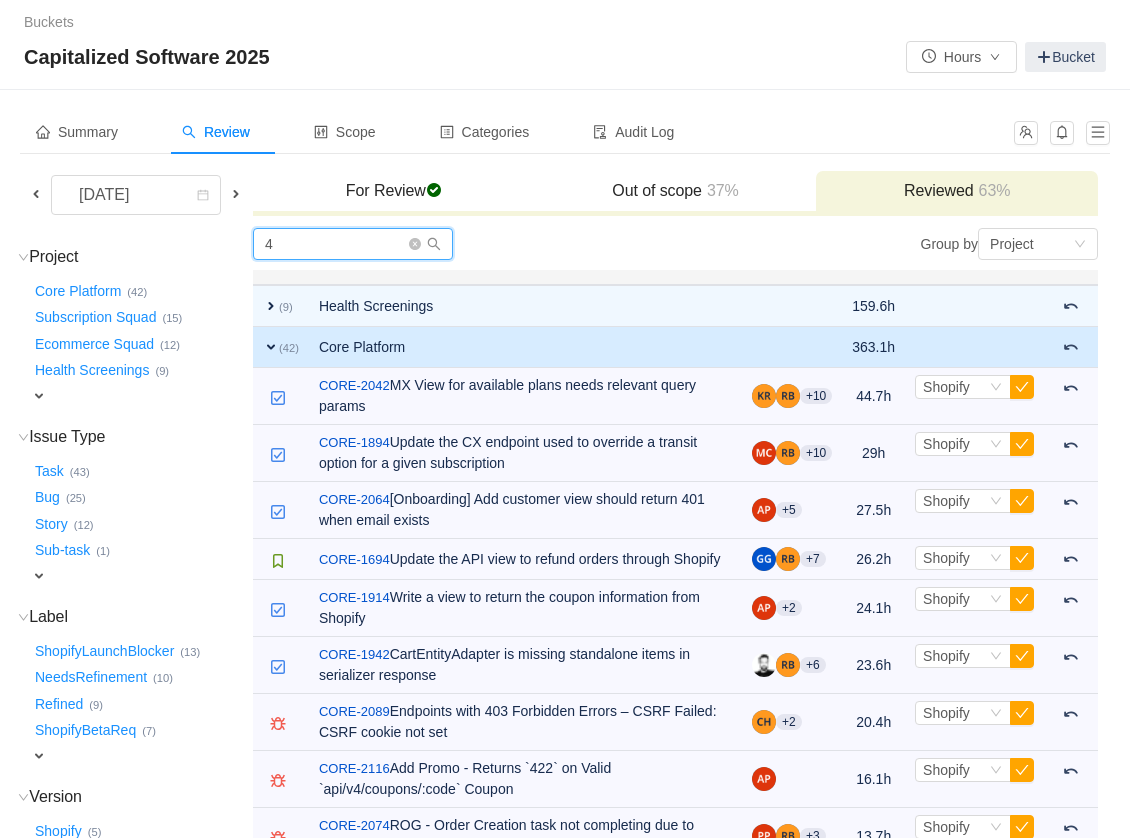 type 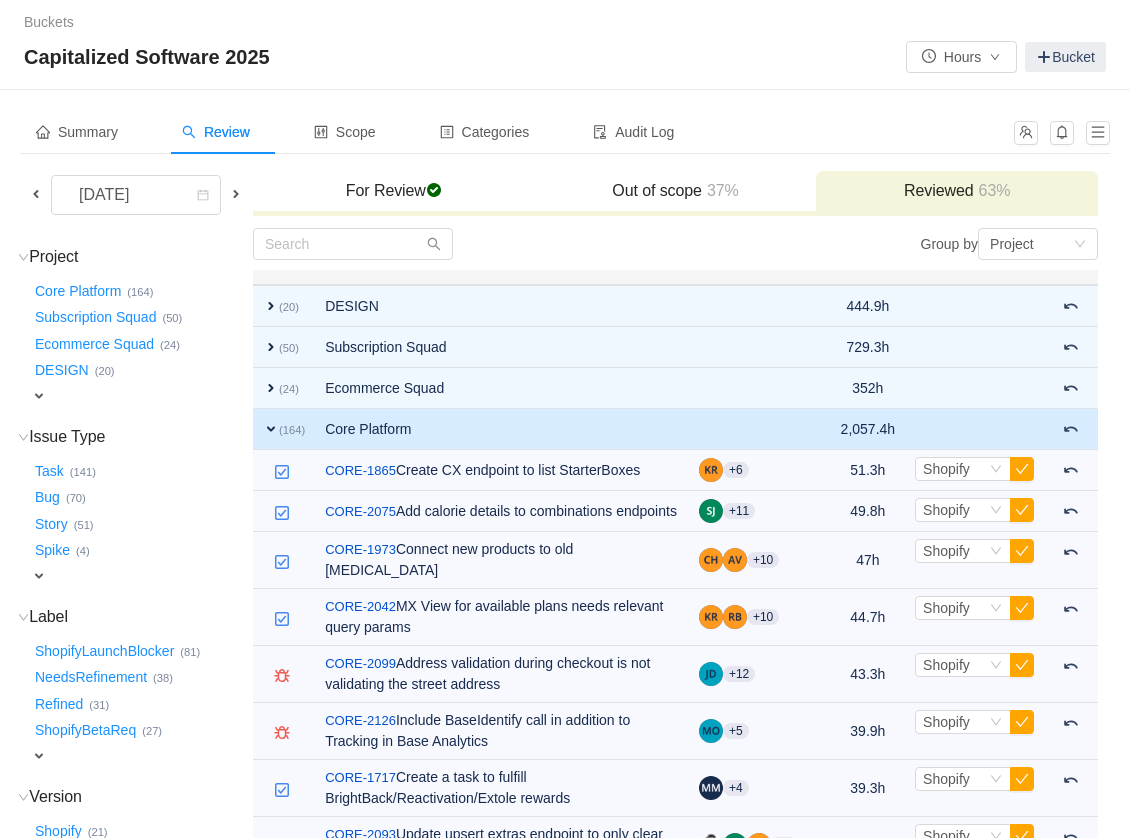 click on "For Review  checked" at bounding box center (394, 191) 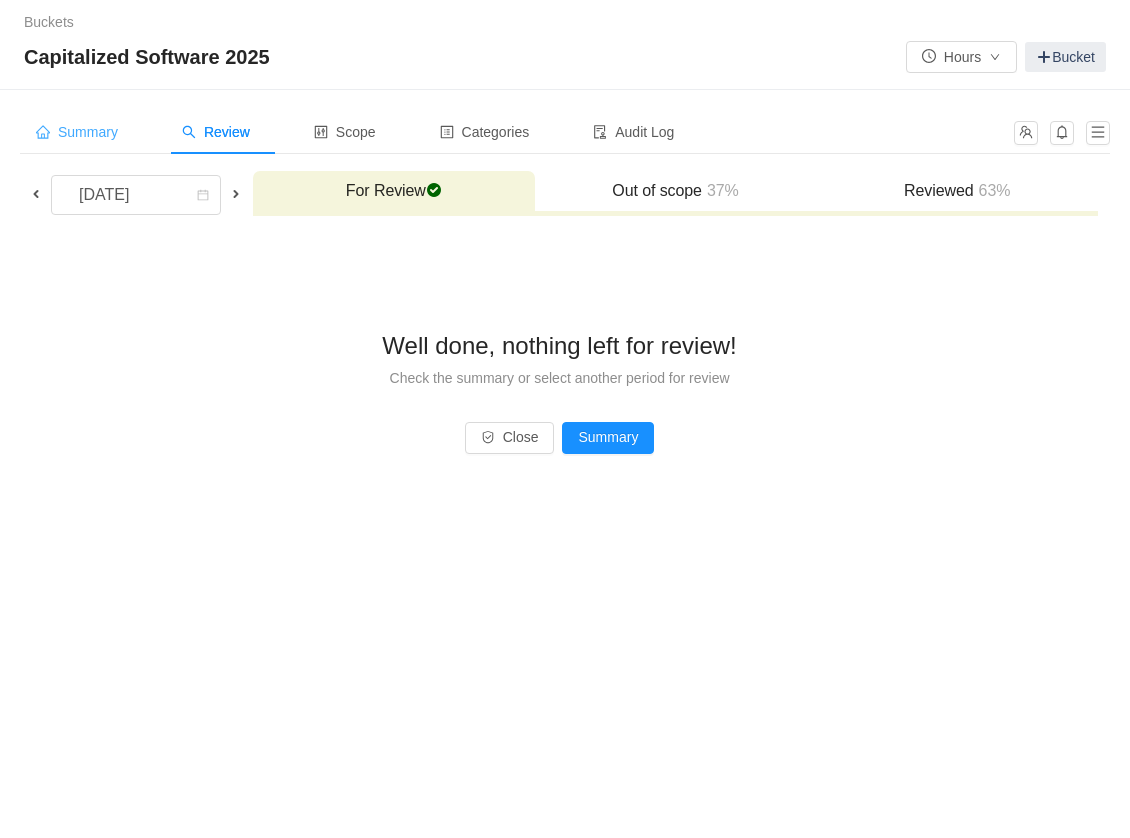 click on "Summary" at bounding box center [77, 132] 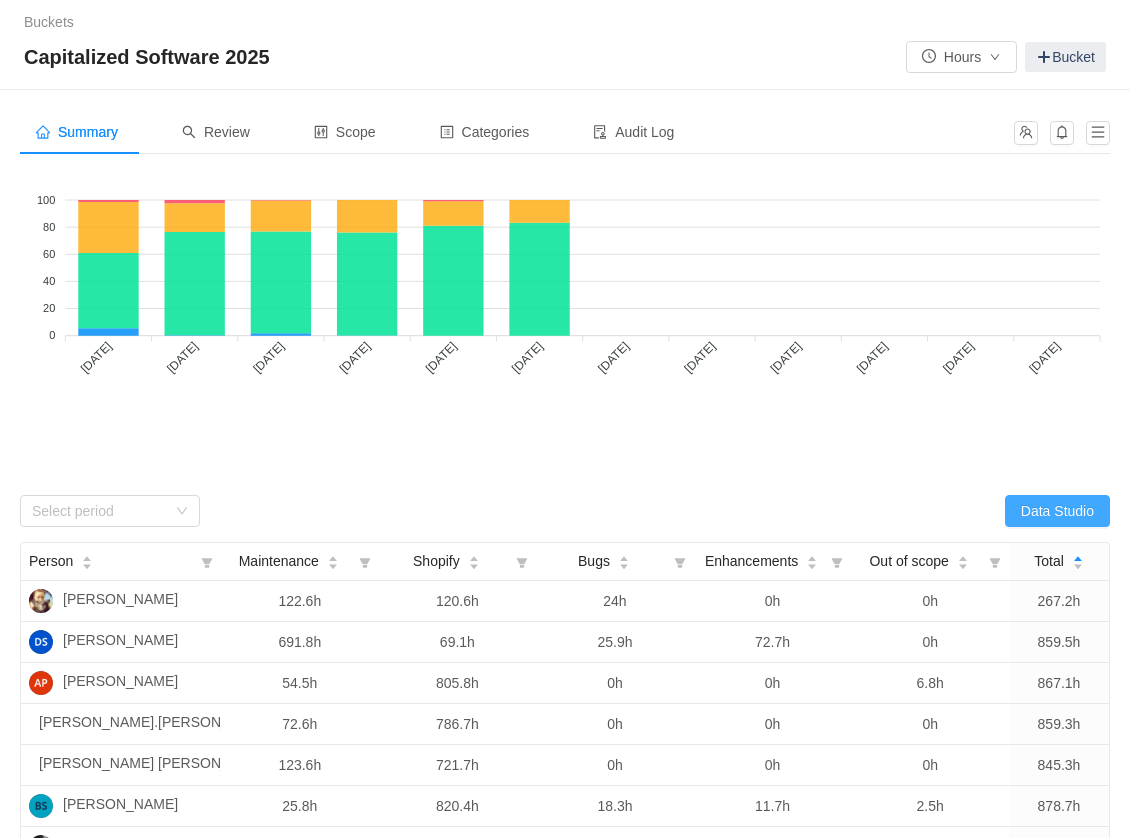 scroll, scrollTop: 0, scrollLeft: 0, axis: both 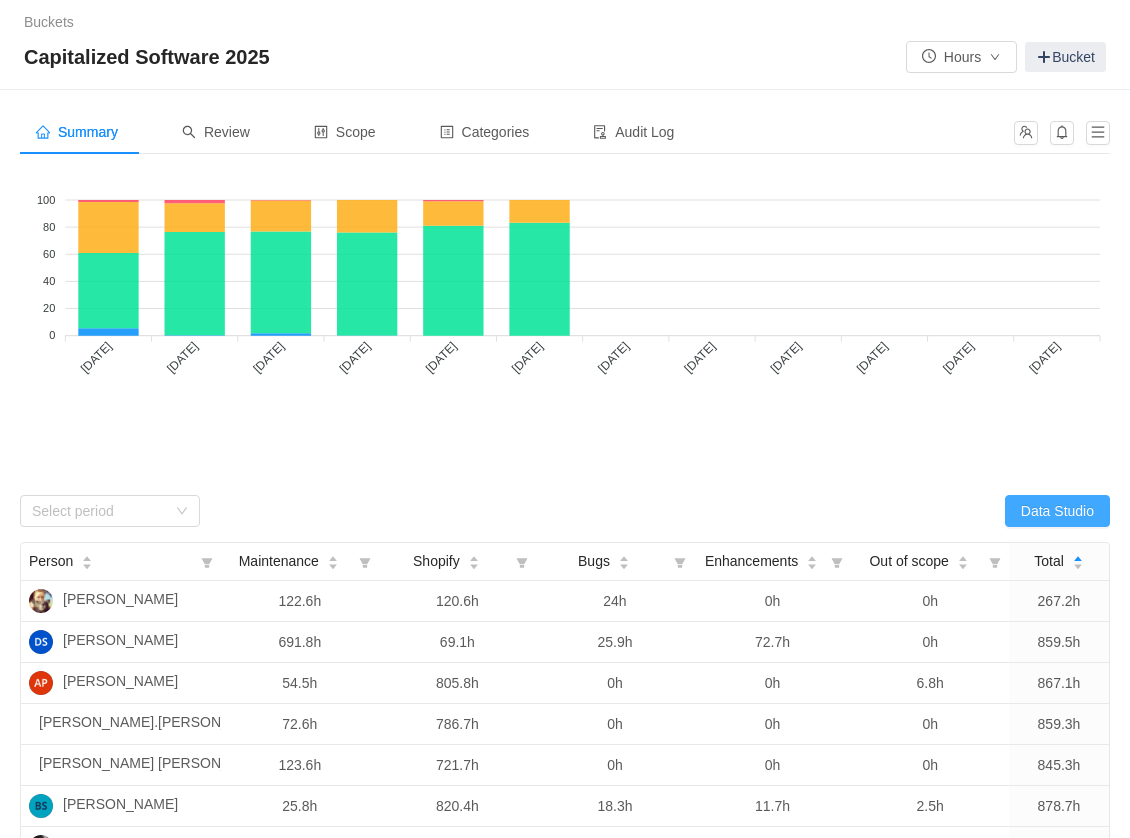 click on "Data Studio" at bounding box center (1057, 511) 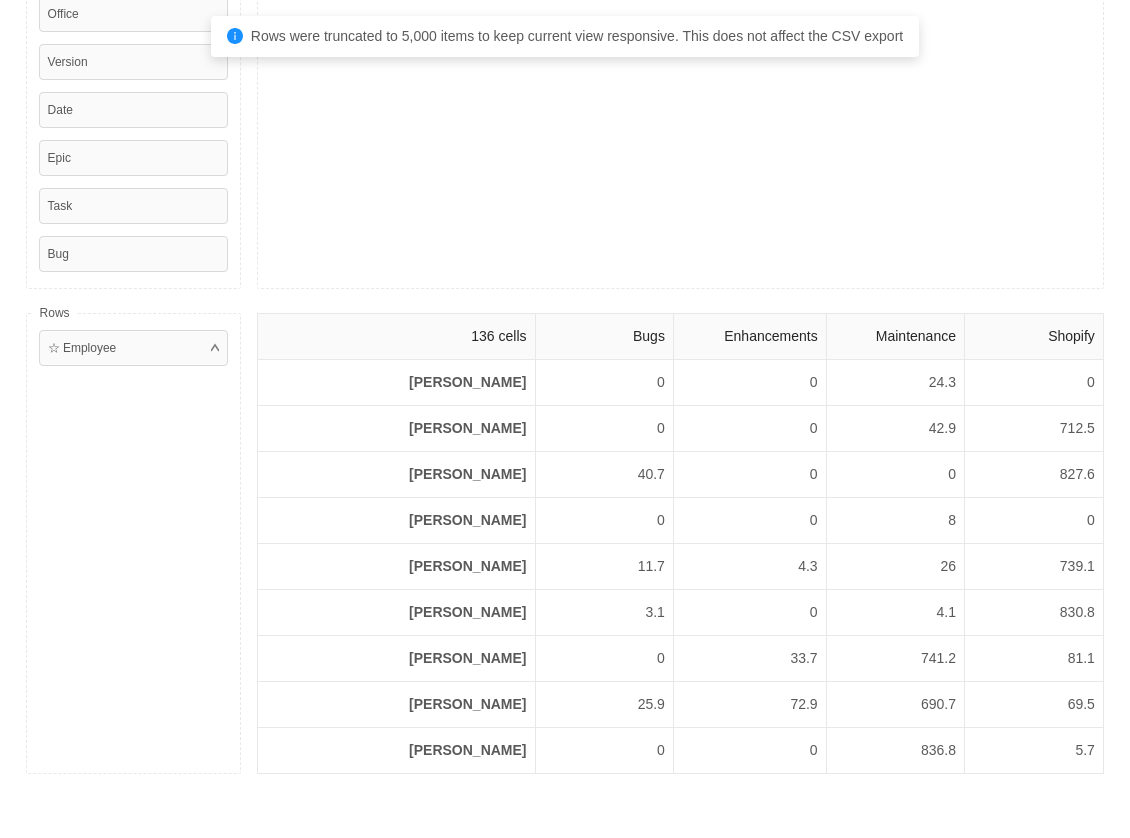 scroll, scrollTop: 389, scrollLeft: 0, axis: vertical 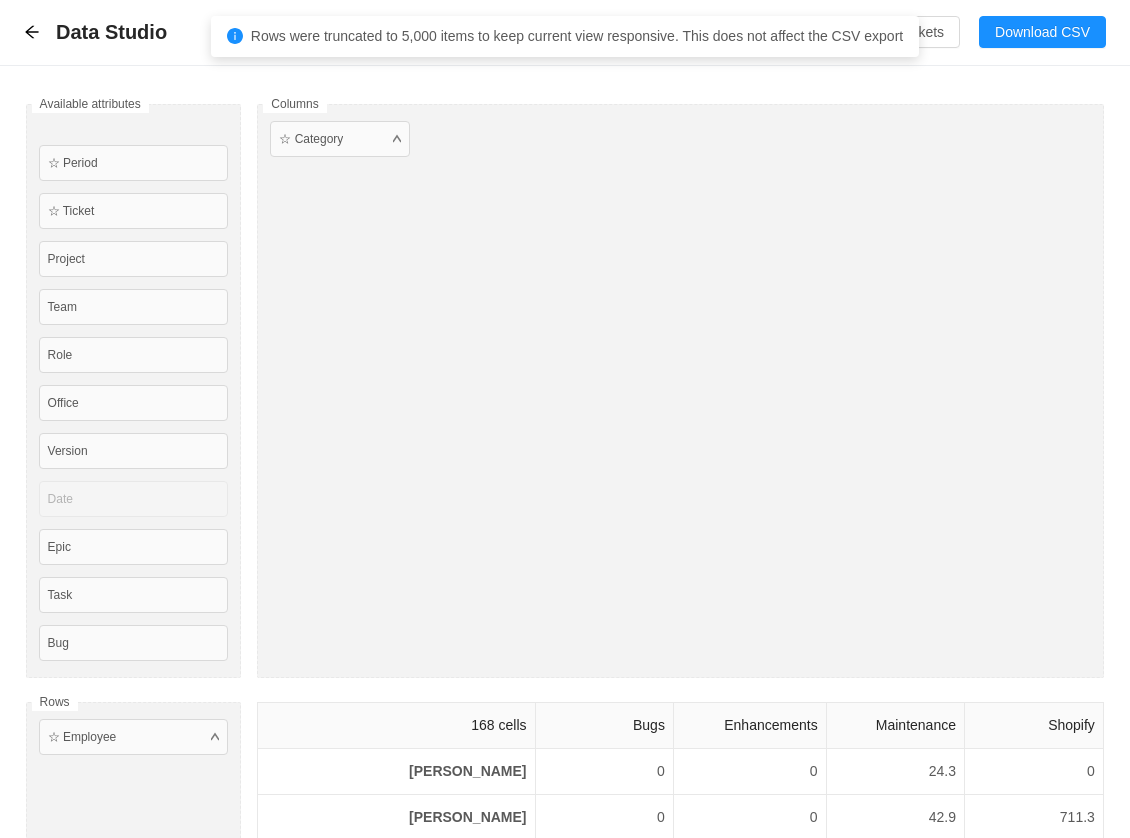 type 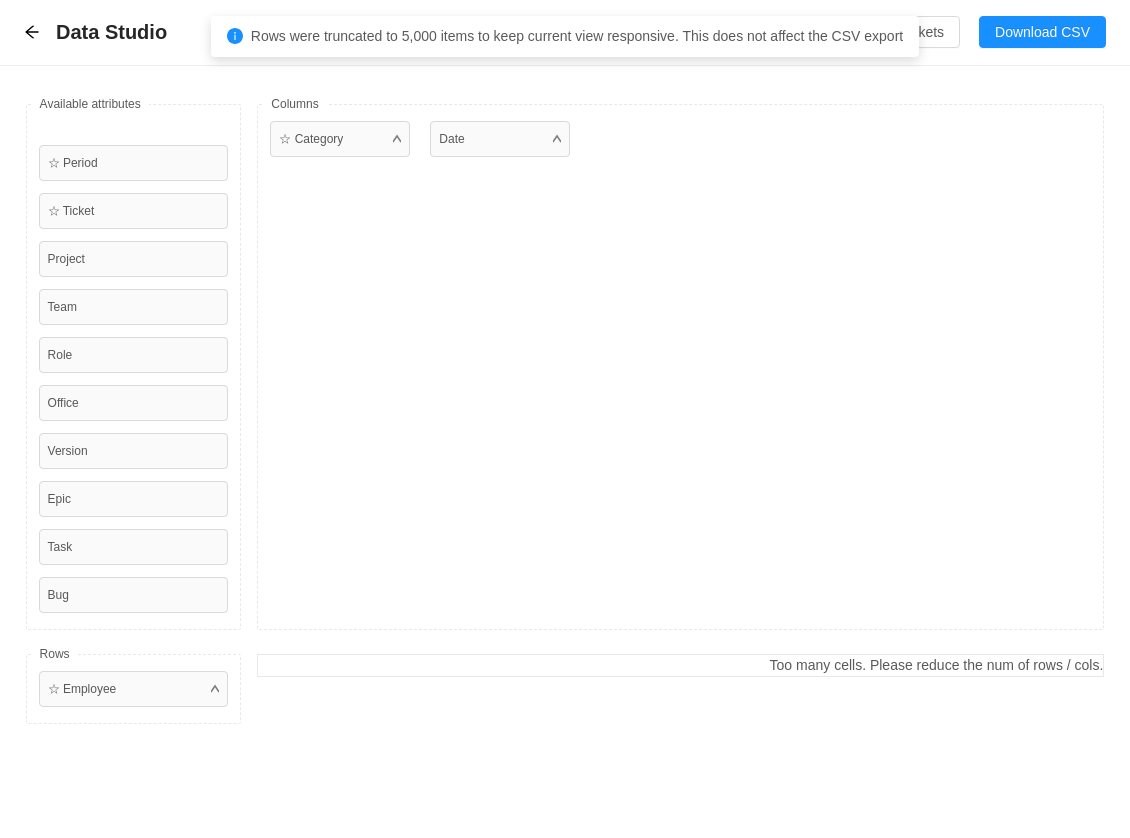 scroll, scrollTop: 0, scrollLeft: 0, axis: both 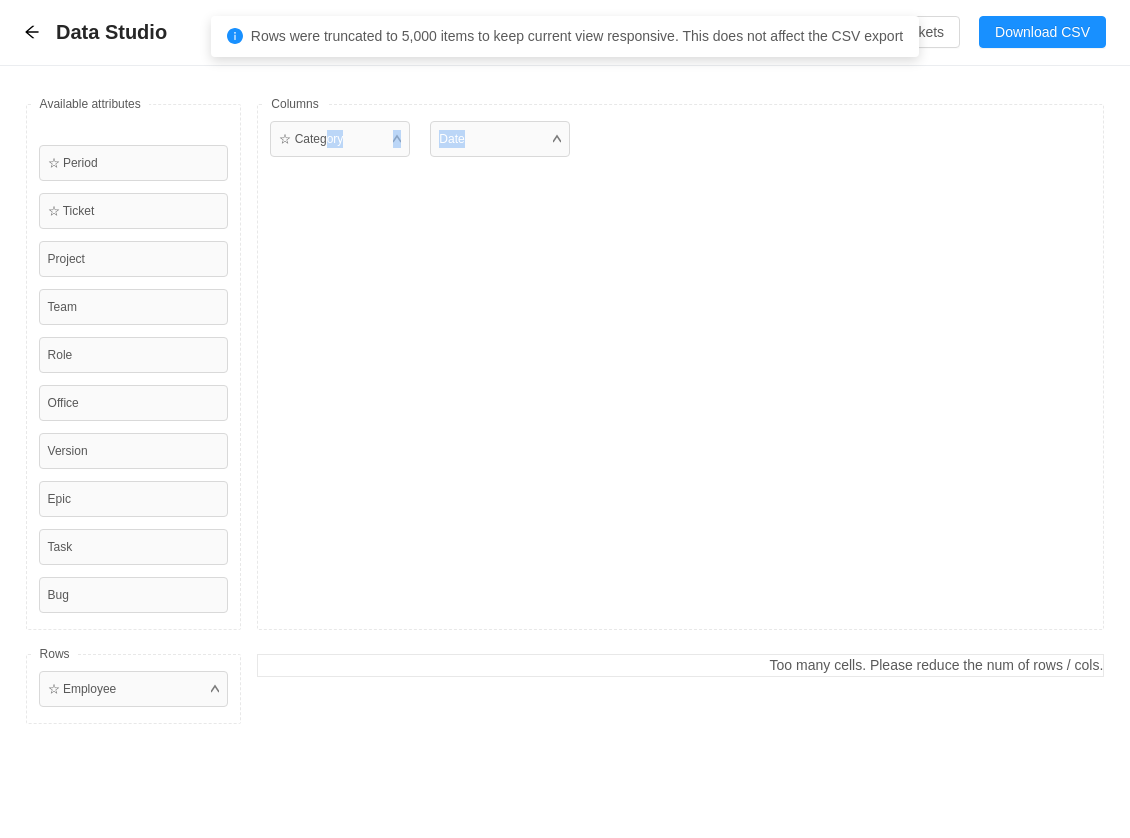 drag, startPoint x: 471, startPoint y: 132, endPoint x: 326, endPoint y: 137, distance: 145.08618 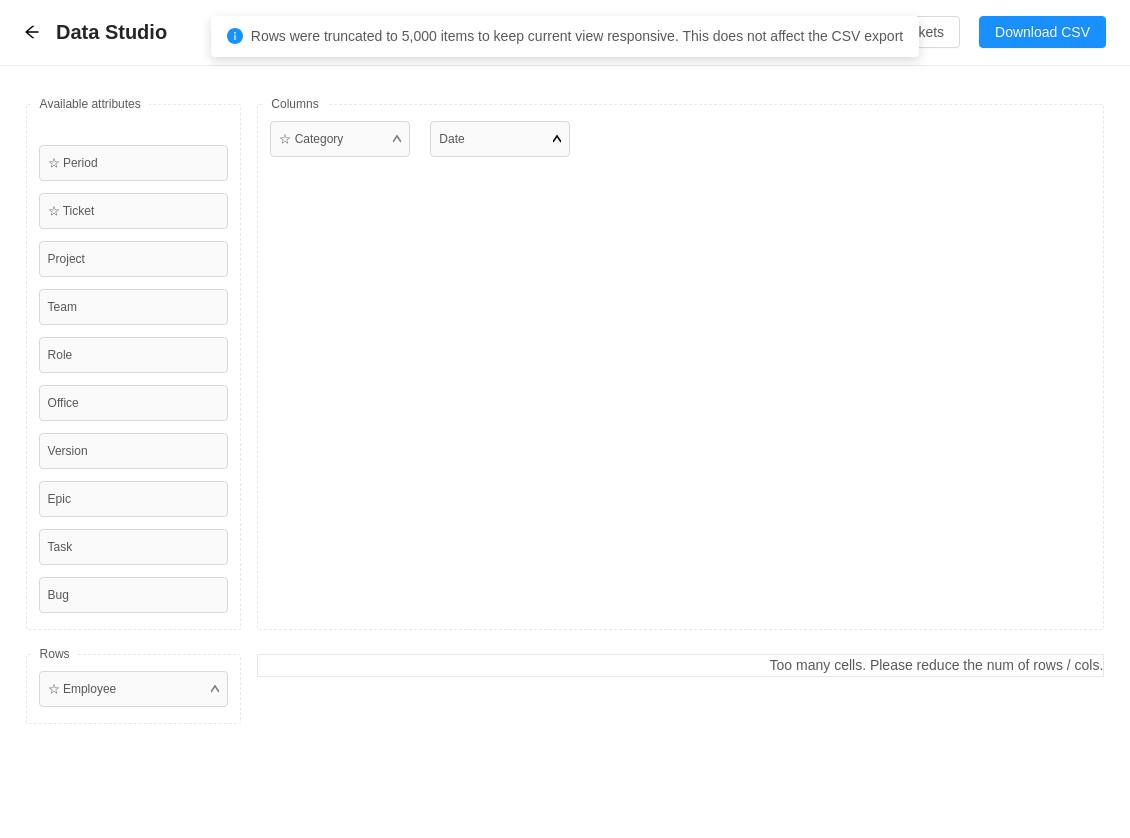 type 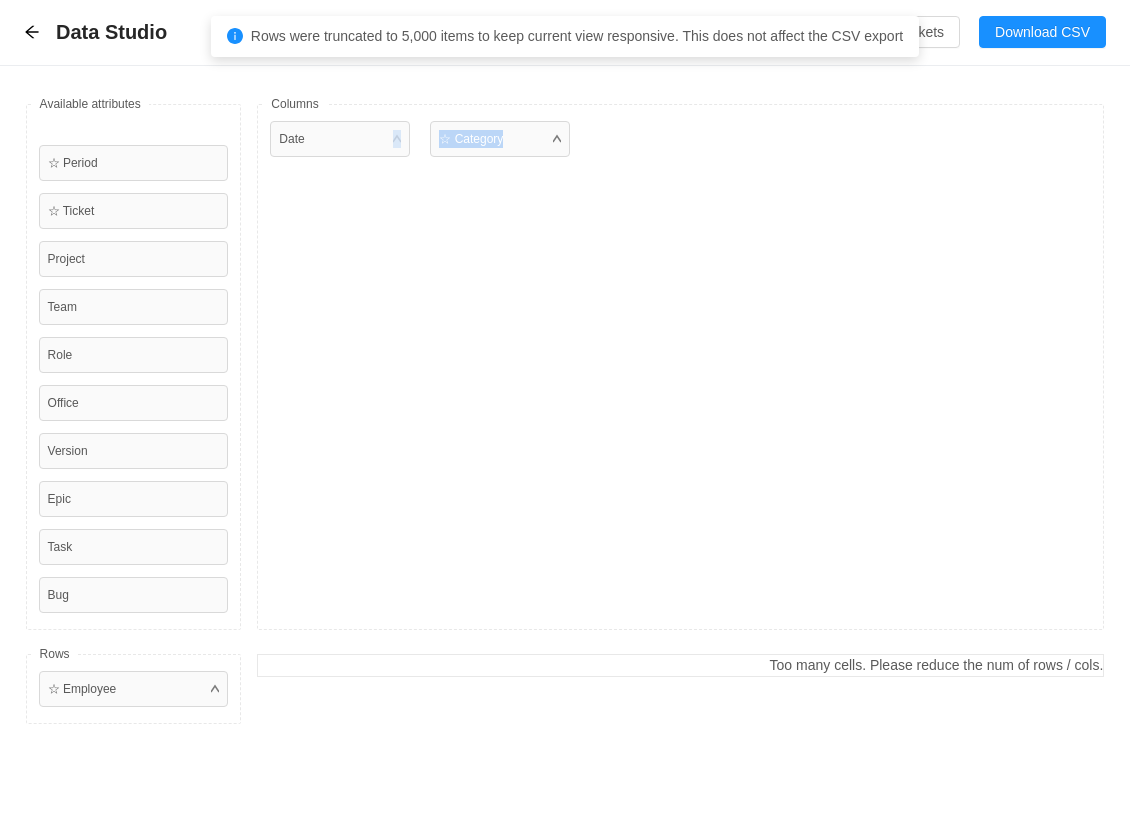 drag, startPoint x: 349, startPoint y: 145, endPoint x: 582, endPoint y: 142, distance: 233.01932 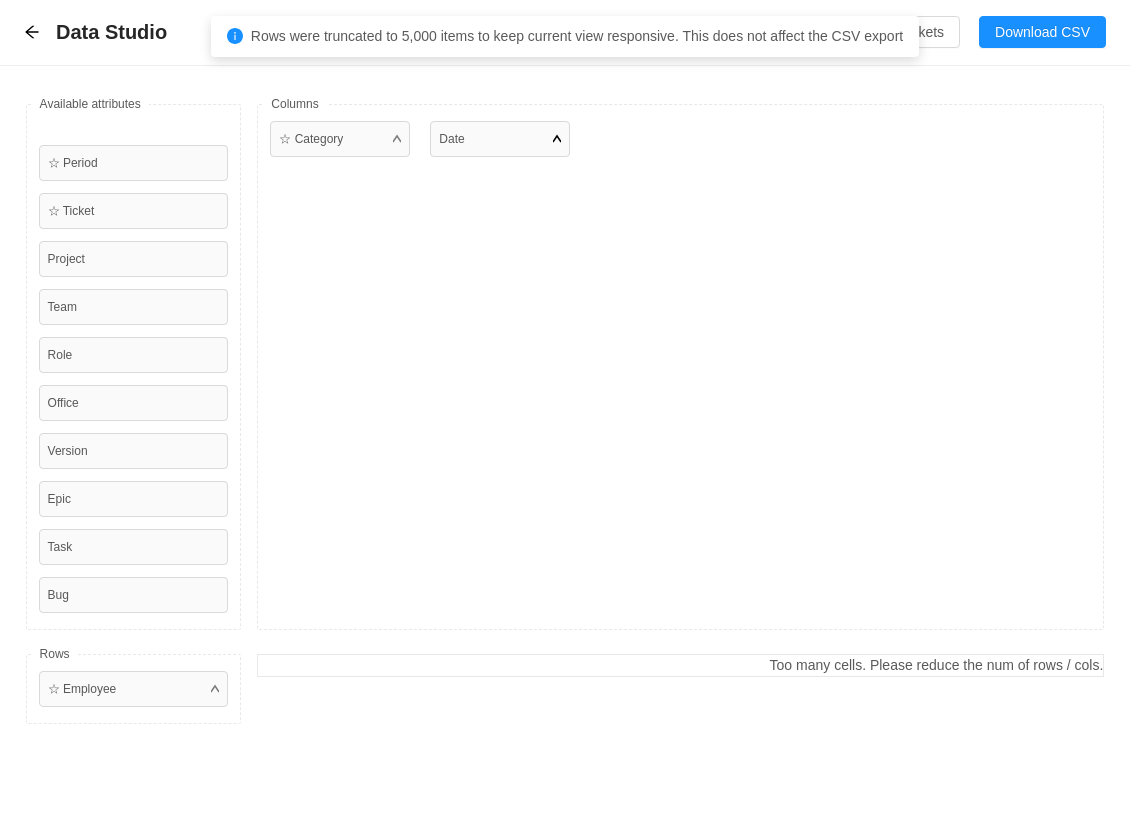 click on "Date" at bounding box center (500, 139) 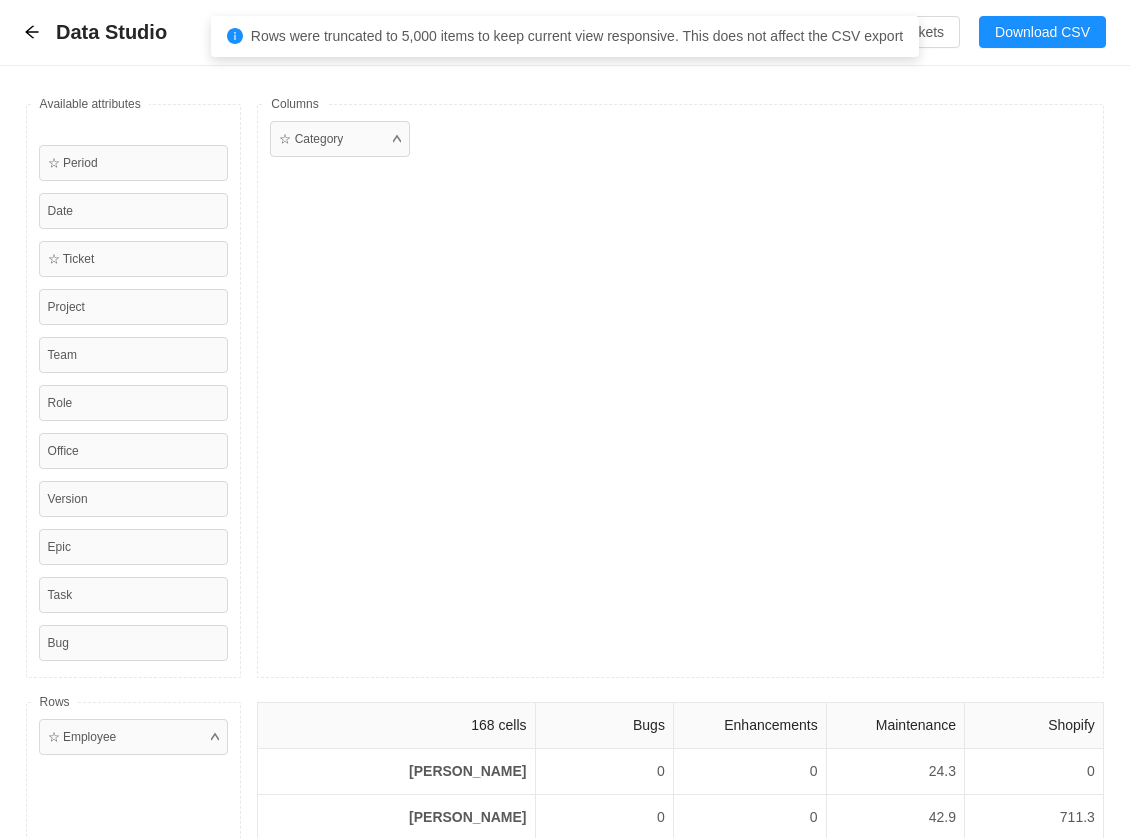 drag, startPoint x: 129, startPoint y: 165, endPoint x: 506, endPoint y: 175, distance: 377.1326 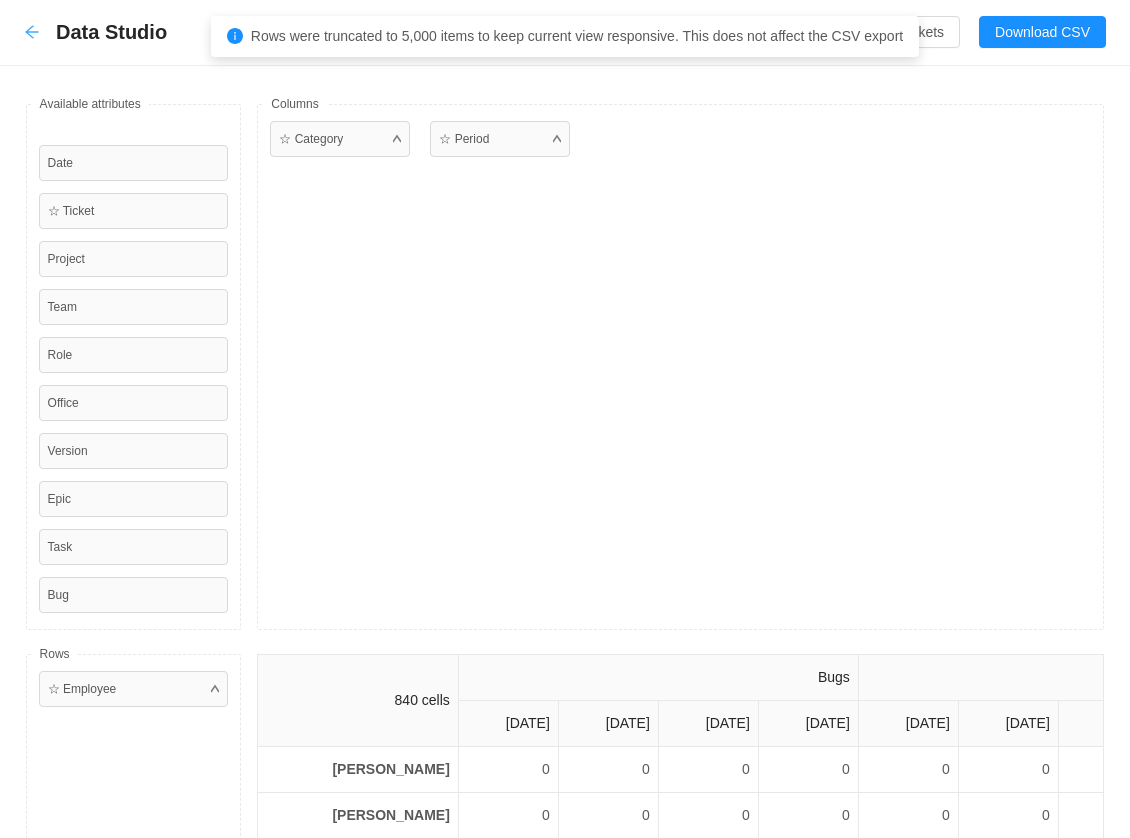 click 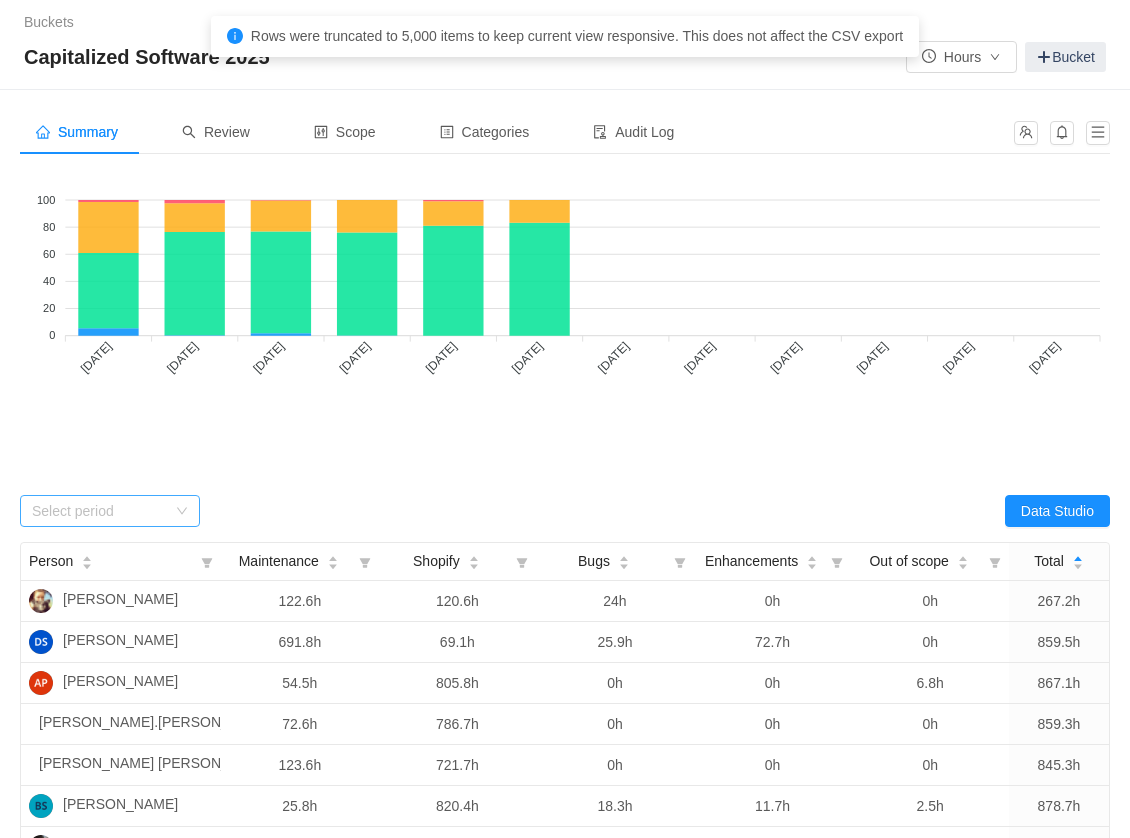 click on "Select period" at bounding box center [99, 511] 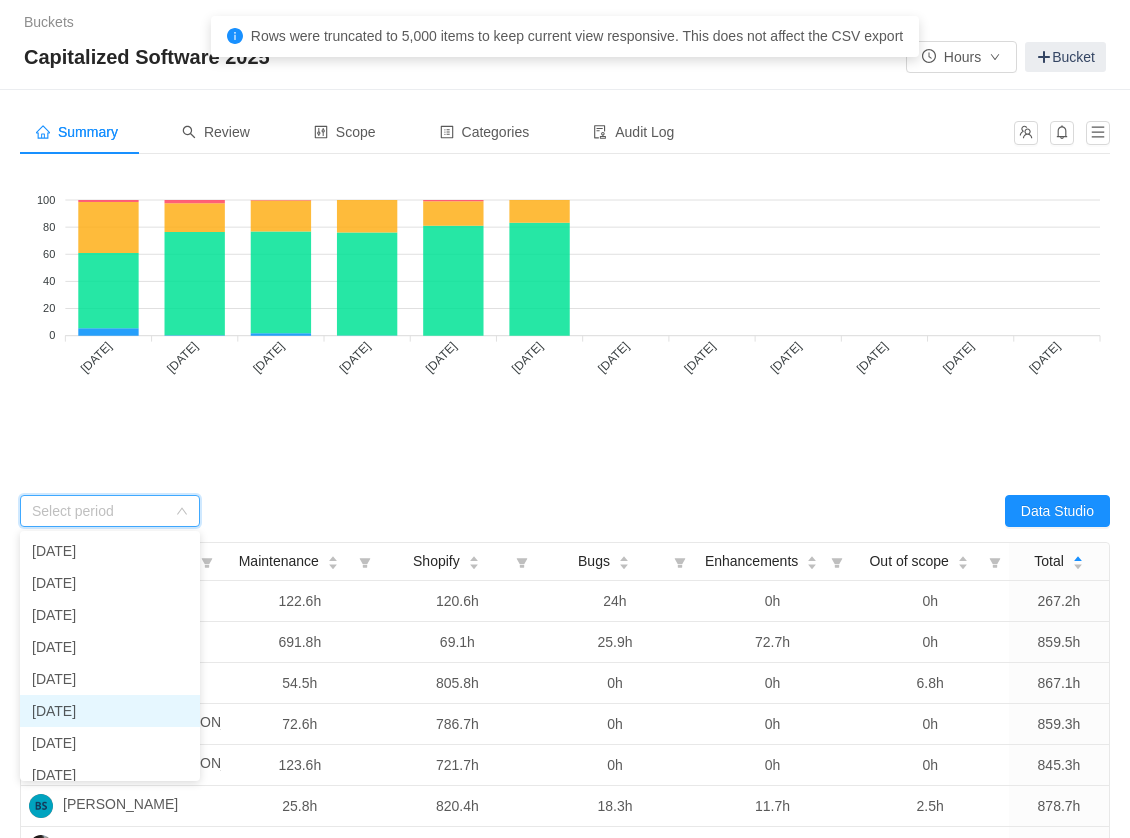 click on "[DATE]" at bounding box center (110, 711) 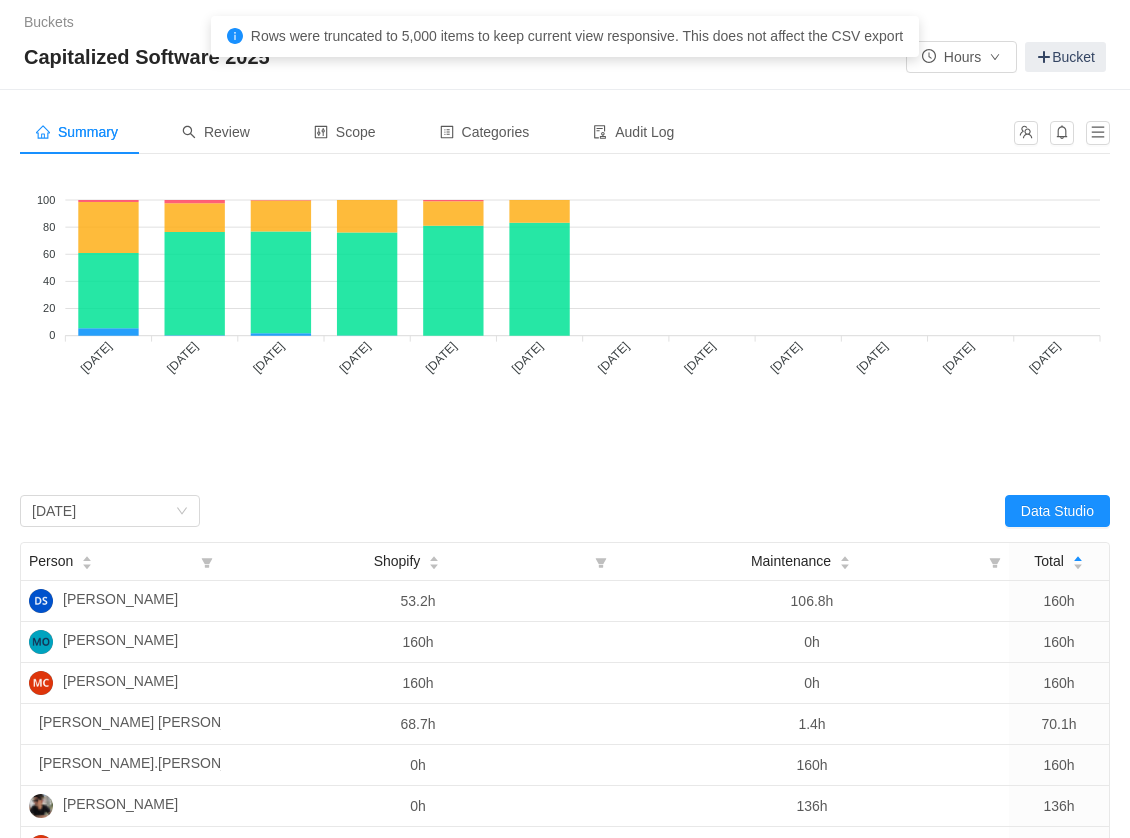 click on "Looks too empty? Make sure scope has tickets Make sure you have suitable categories Categorize a few items Bugs Shopify Maintenance Enhancements 100 100 80 80 60 60 40 40 20 20 0 0 [DATE] [DATE] [DATE] [DATE] [DATE] [DATE] [DATE] [DATE] [DATE] [DATE] [DATE] [DATE] [DATE] [DATE] [DATE] [DATE] [DATE] [DATE] [DATE] [DATE] [DATE] [DATE] [DATE] [DATE] [DATE] Shopify:  3,175.8h Shopify:  3,175.8h Shopify:  3,175.8h Shopify:  3,175.8h Select period  [DATE]    Data Studio Person Shopify Maintenance Total [PERSON_NAME] 53.2h 106.8h 160h [PERSON_NAME] 160h 0h 160h [PERSON_NAME] 160h 0h 160h [PERSON_NAME] [PERSON_NAME] 68.7h 1.4h 70.1h [PERSON_NAME].[PERSON_NAME] 0h 160h 160h [PERSON_NAME] 0h 136h 136h [PERSON_NAME] 158.6h 1.5h 160.1h [PERSON_NAME] 154.2h 5.8h 160h [PERSON_NAME] 0.9h 0h 0.9h [PERSON_NAME] 160h 0h 160h Person [PERSON_NAME] Mir [PERSON_NAME] [PERSON_NAME] [PERSON_NAME] Total 1" at bounding box center (565, 608) 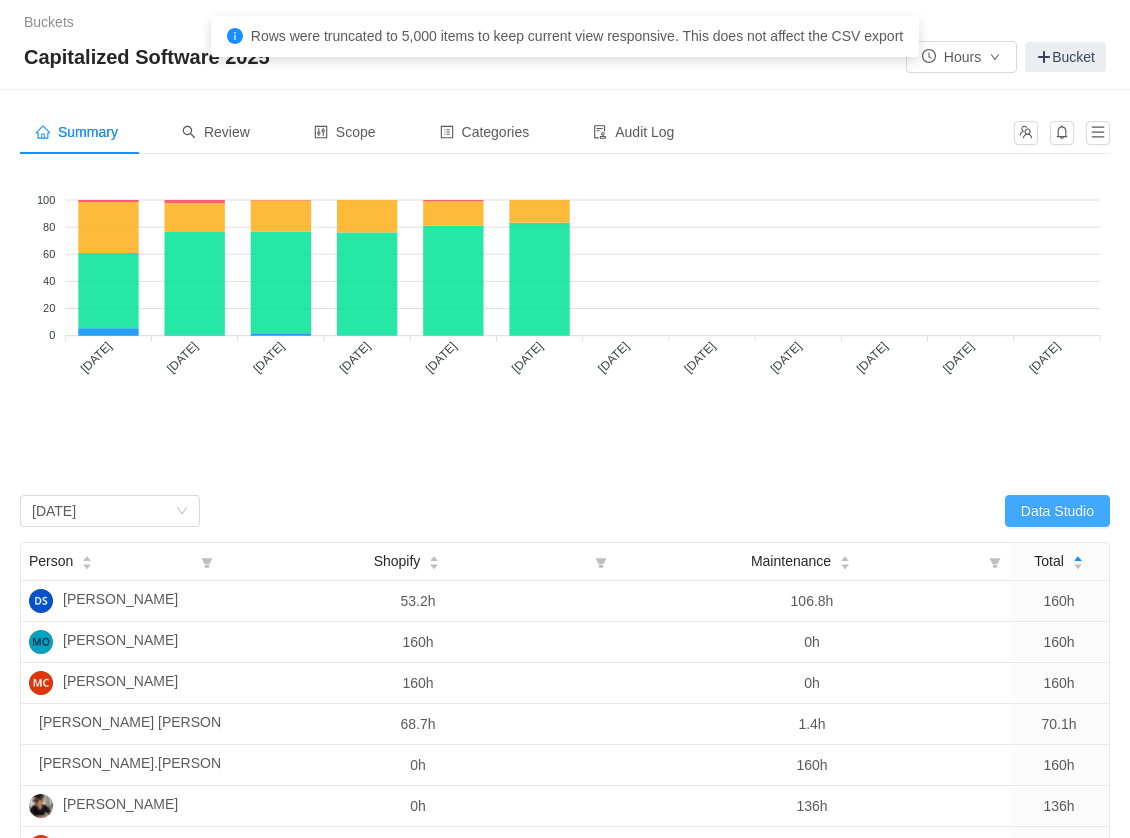 click on "Data Studio" at bounding box center (1057, 511) 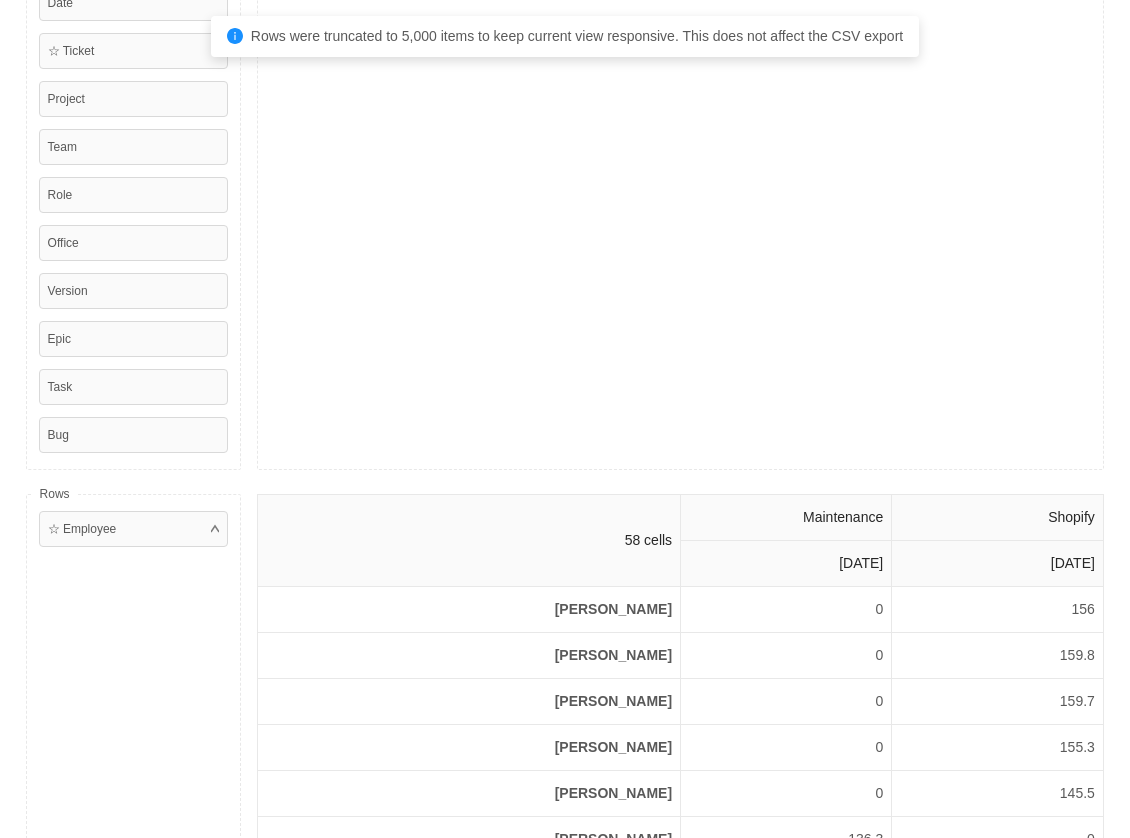 scroll, scrollTop: 162, scrollLeft: 0, axis: vertical 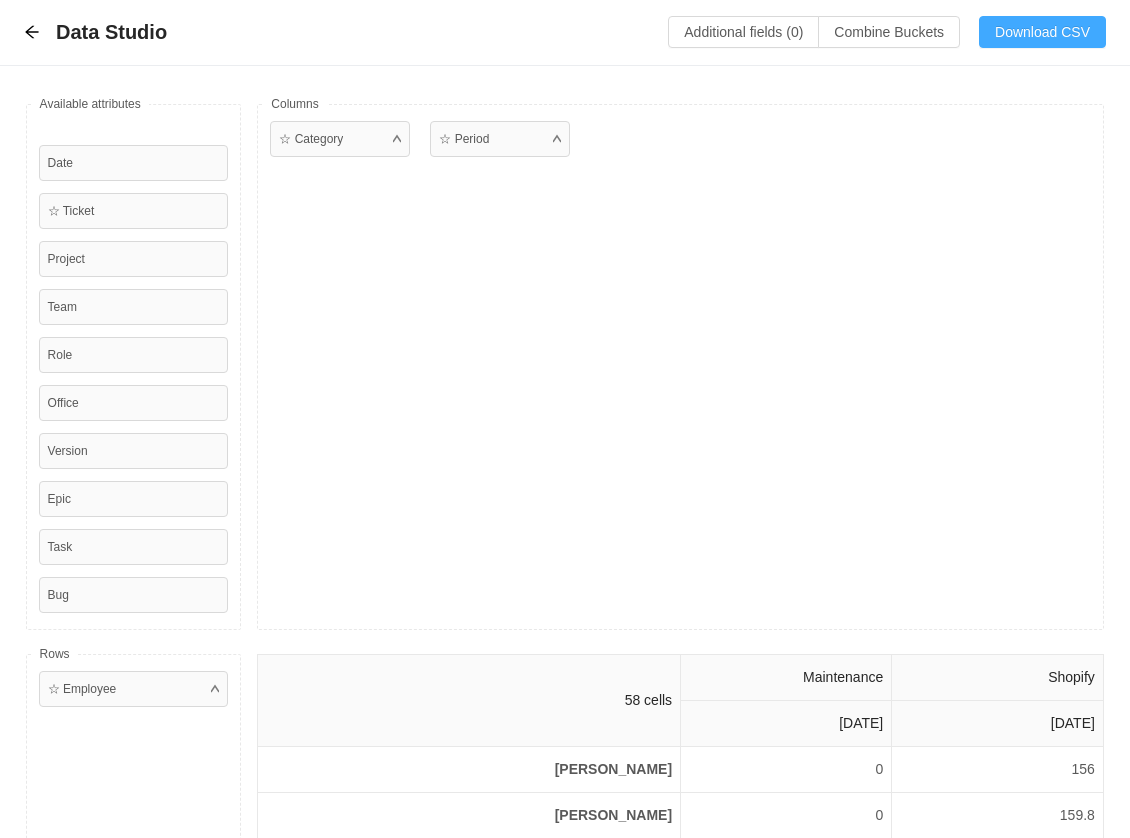 click on "Download CSV" at bounding box center [1042, 32] 